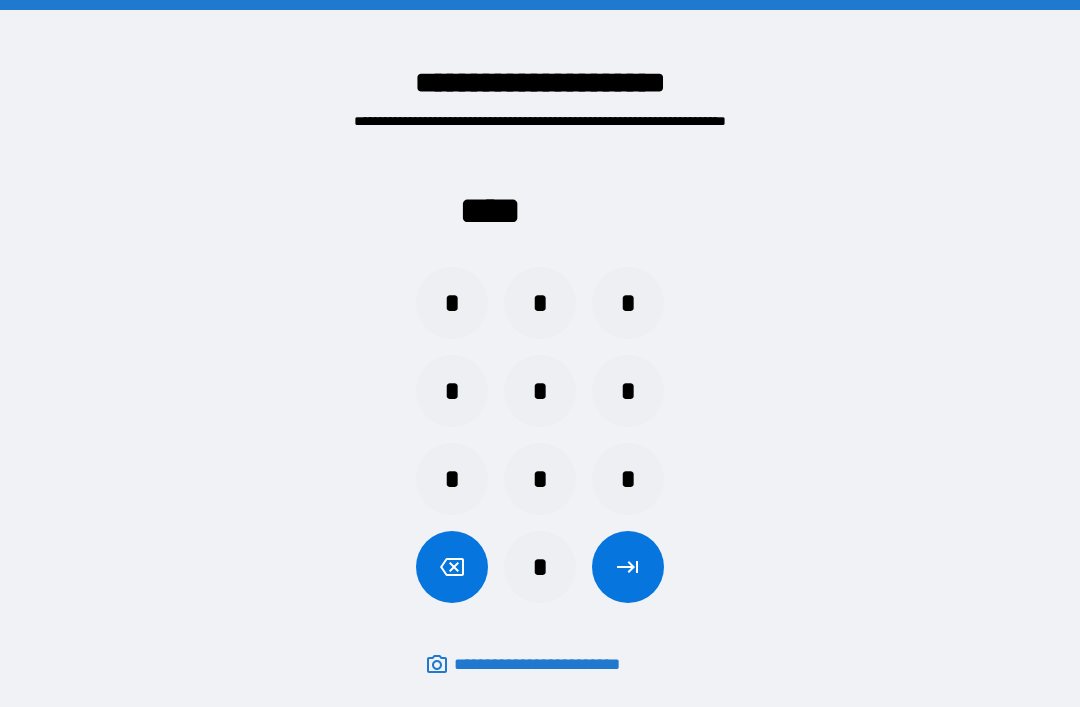 scroll, scrollTop: 64, scrollLeft: 0, axis: vertical 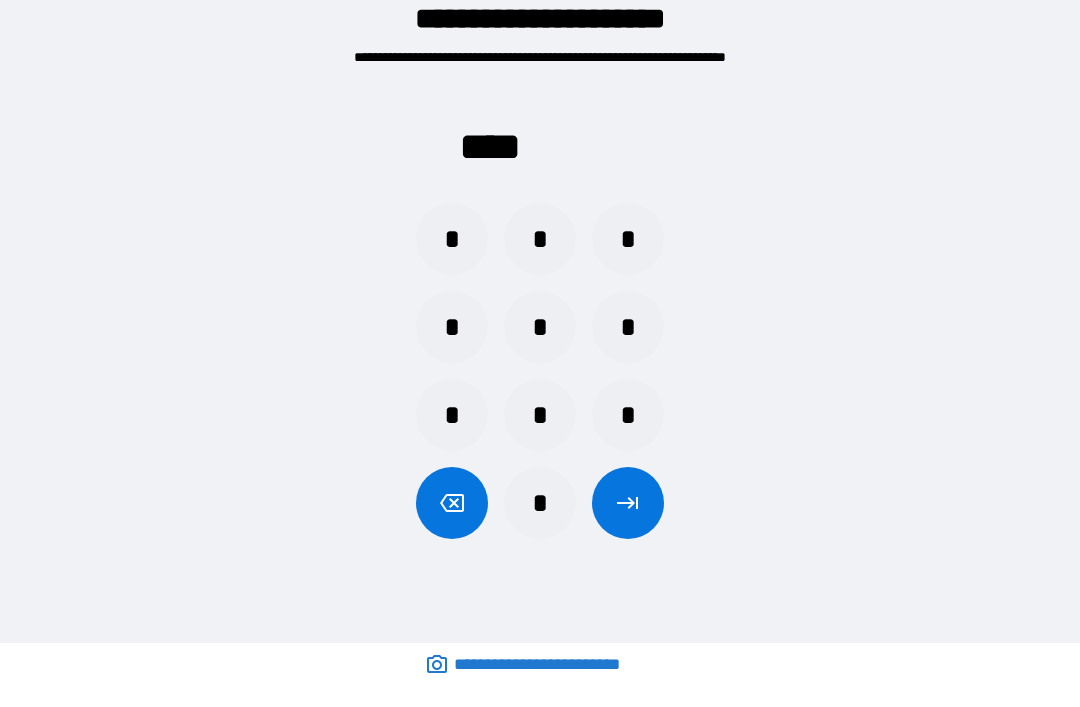 click on "*" at bounding box center [452, 327] 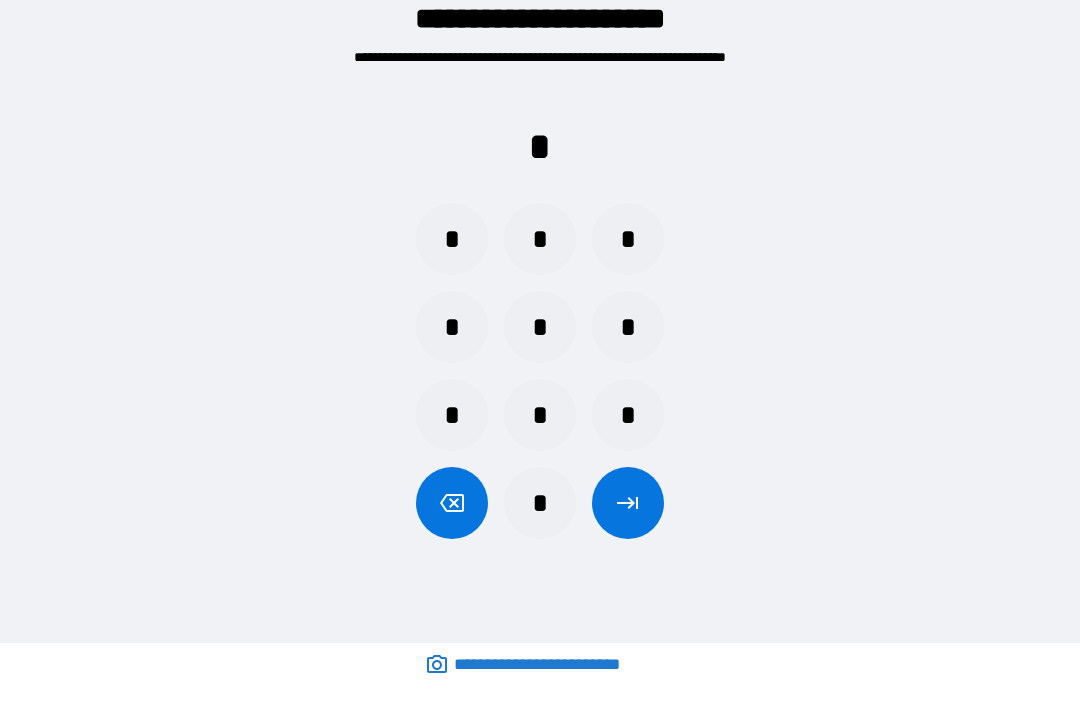 click on "*" at bounding box center [452, 327] 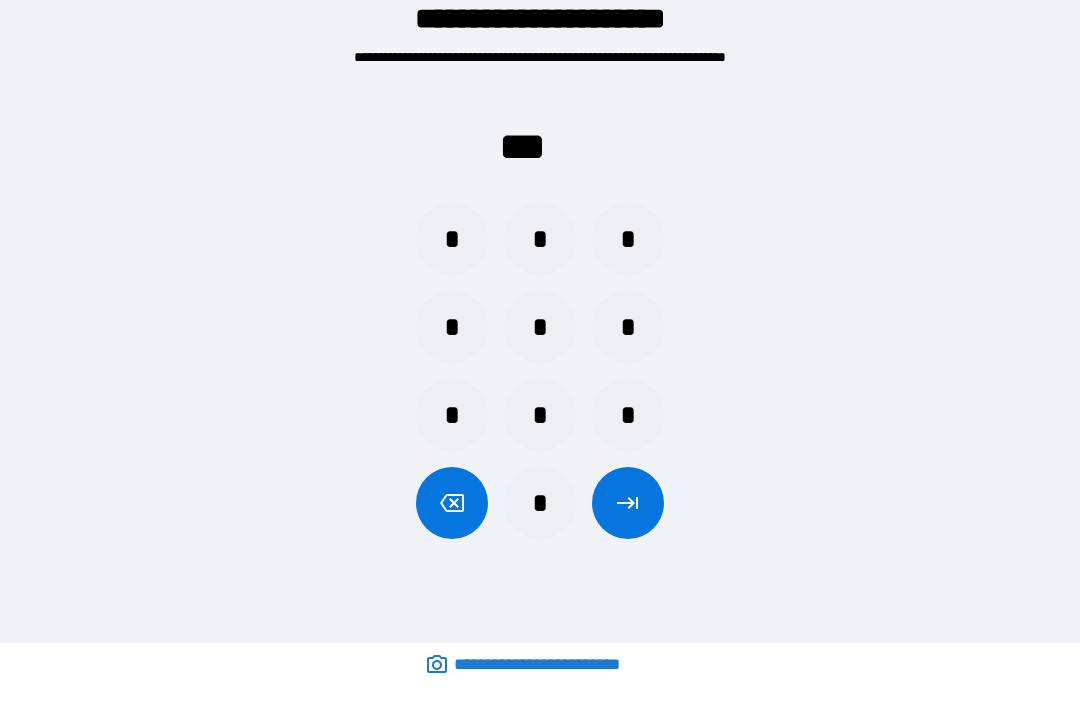 click on "*" at bounding box center [540, 327] 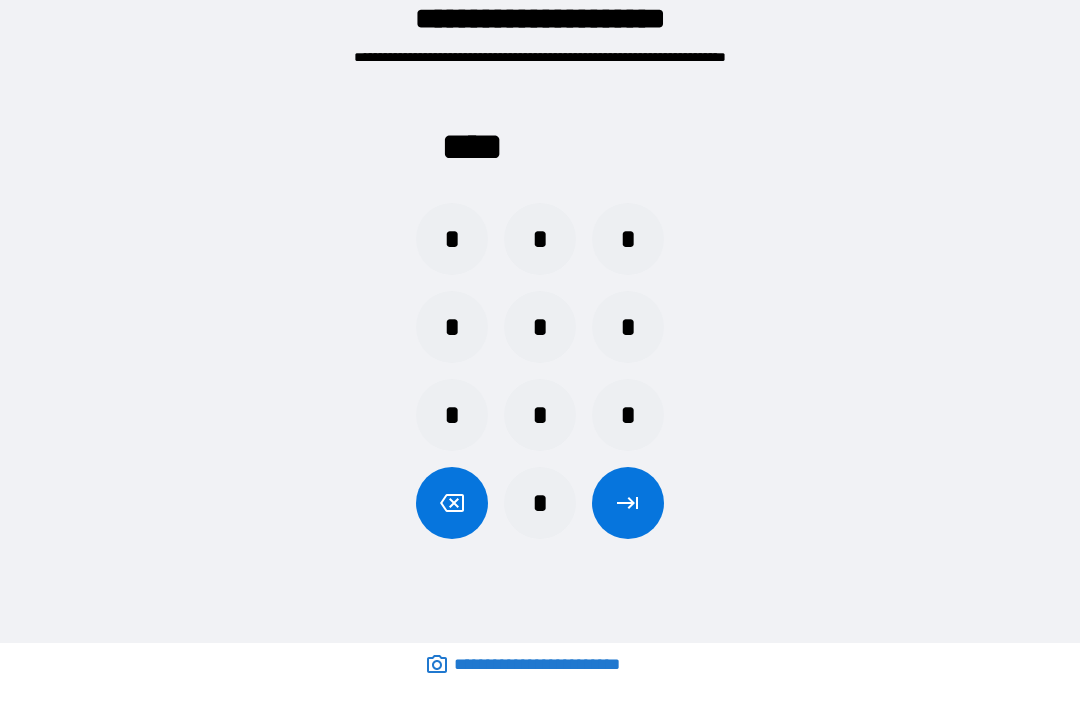 click 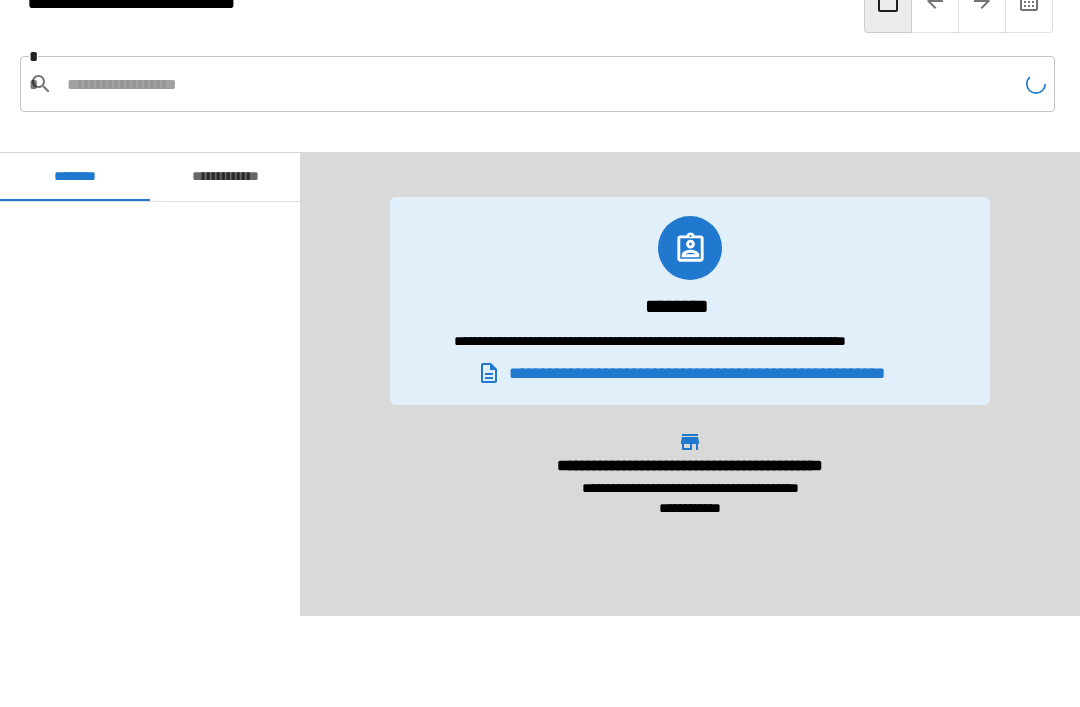 scroll, scrollTop: 600, scrollLeft: 0, axis: vertical 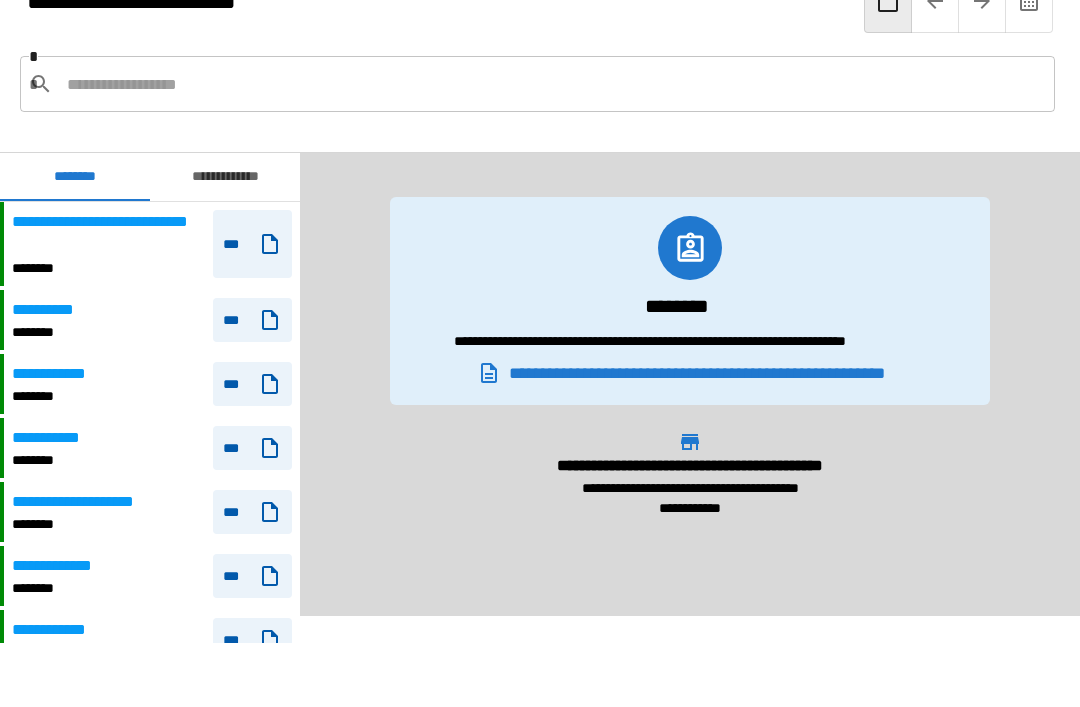 click on "**********" at bounding box center [152, 320] 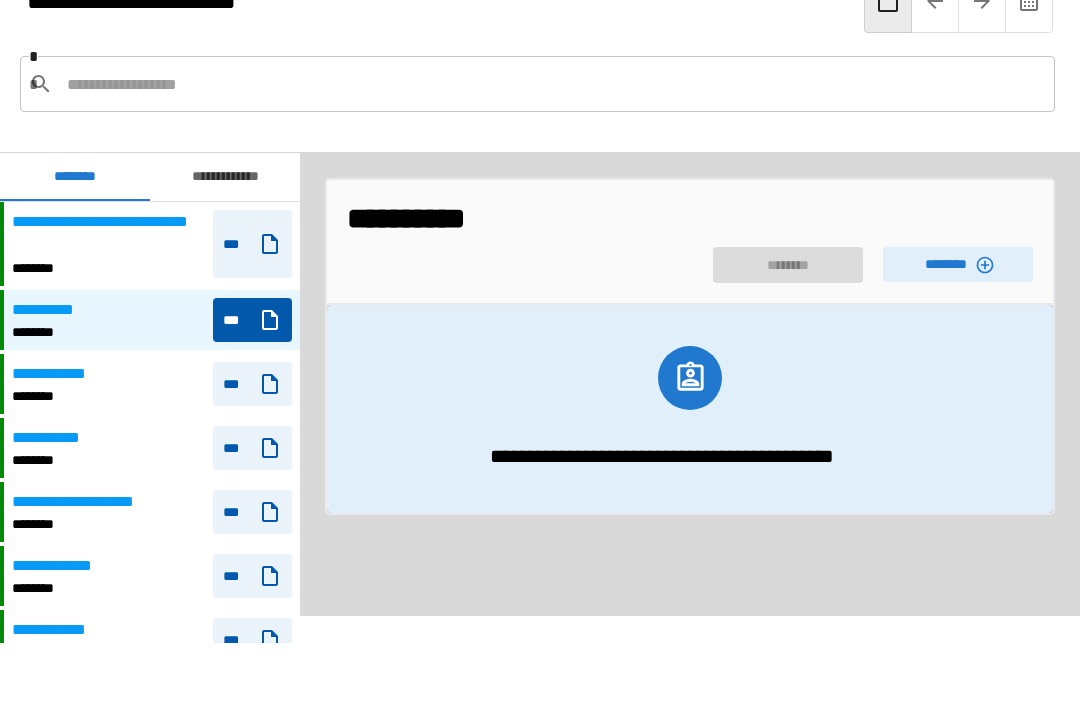 click on "********" at bounding box center [958, 264] 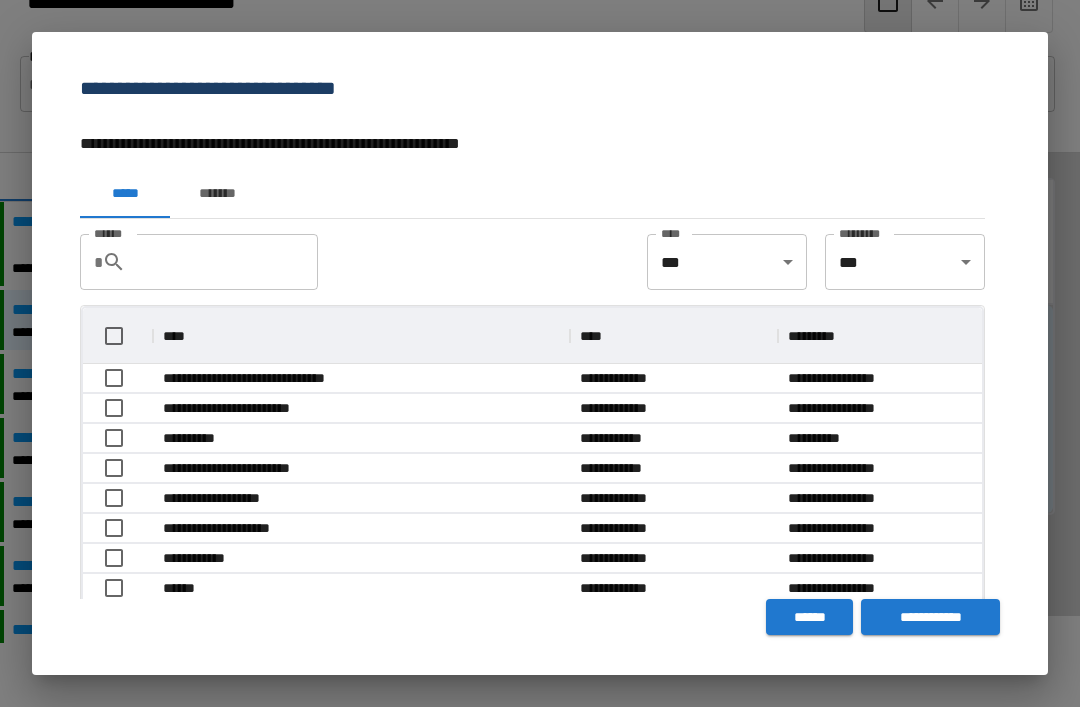scroll, scrollTop: 356, scrollLeft: 899, axis: both 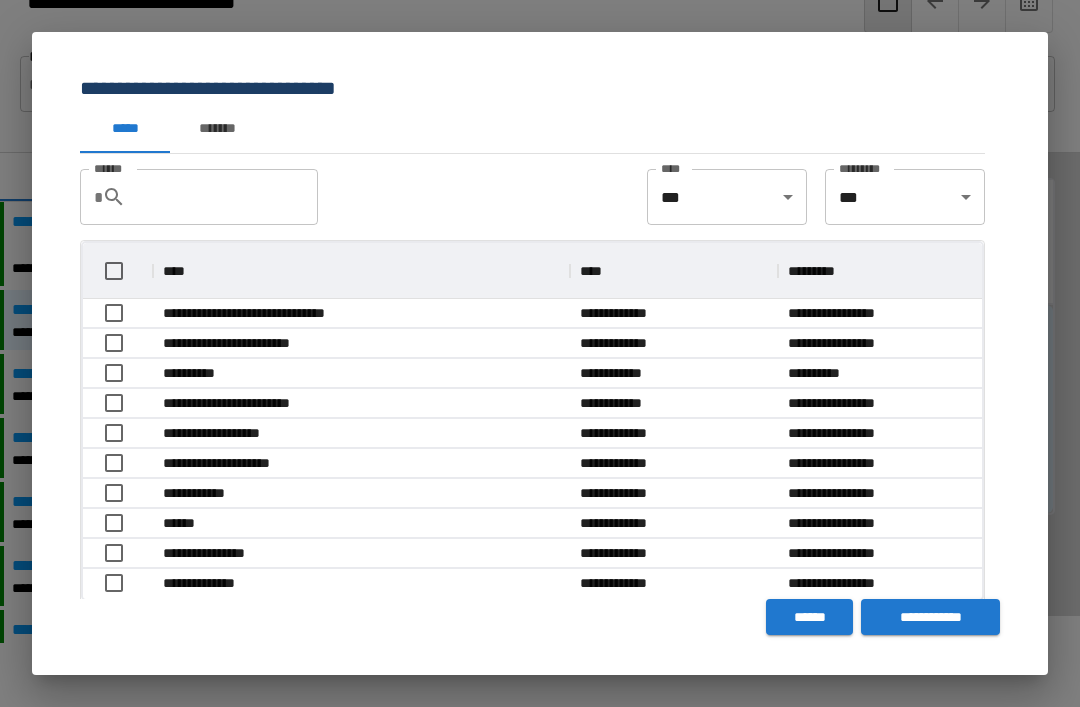 click on "*******" at bounding box center (217, 129) 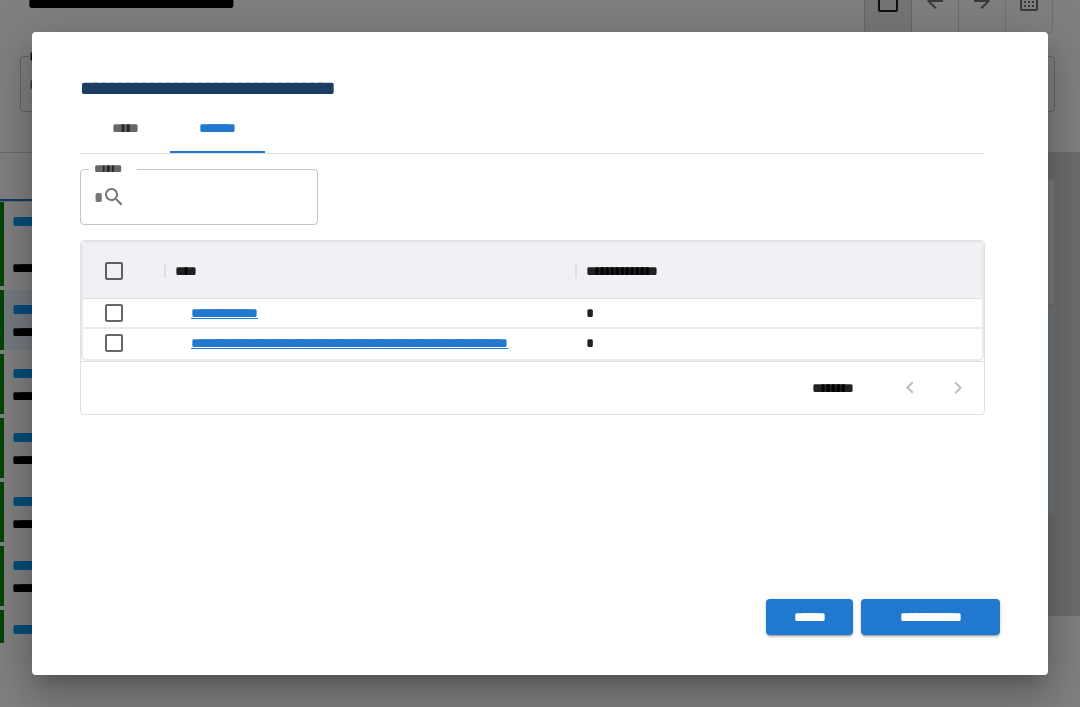 scroll, scrollTop: 116, scrollLeft: 899, axis: both 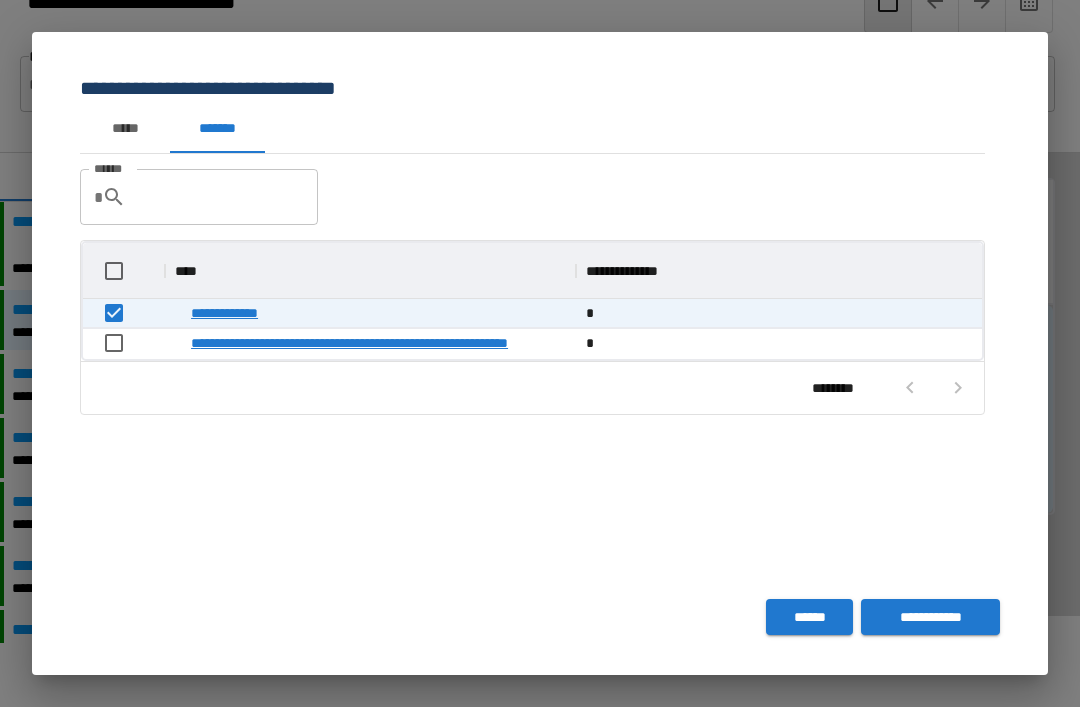 click on "**********" at bounding box center (930, 617) 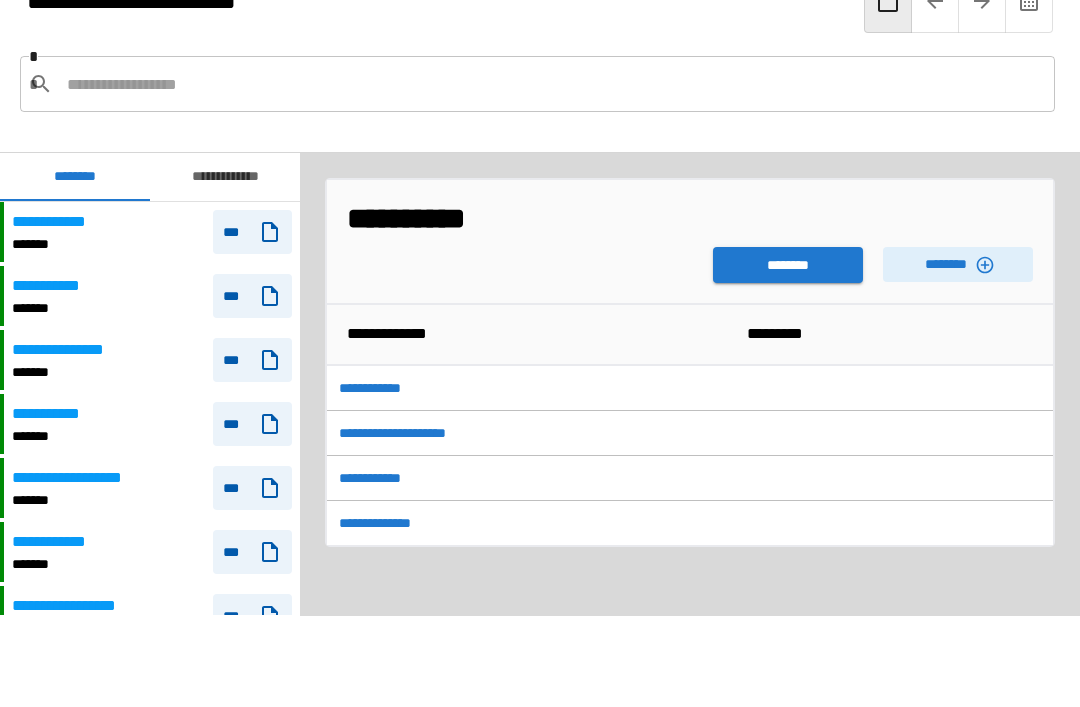 scroll, scrollTop: 600, scrollLeft: 0, axis: vertical 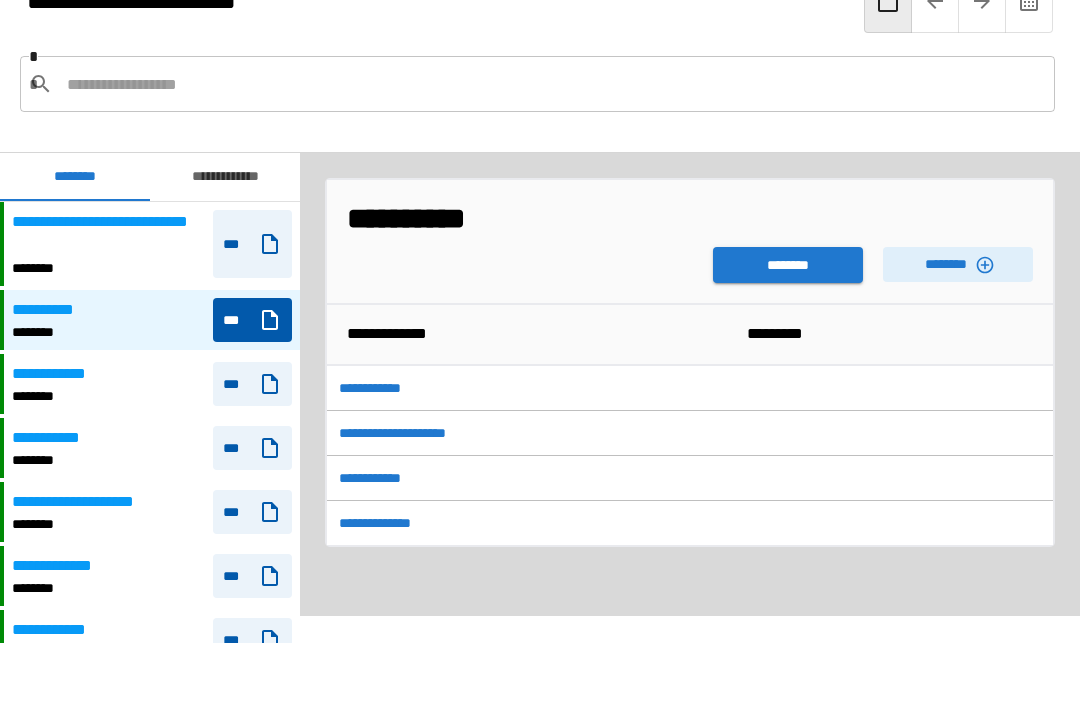 click on "********" at bounding box center (788, 265) 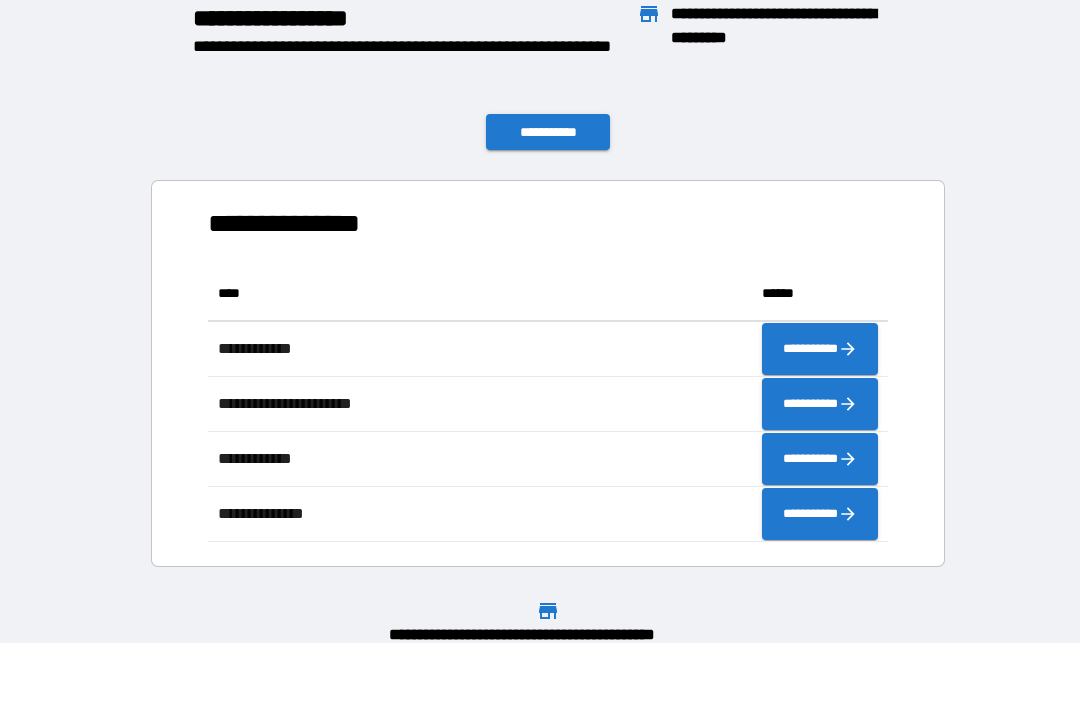 scroll, scrollTop: 276, scrollLeft: 680, axis: both 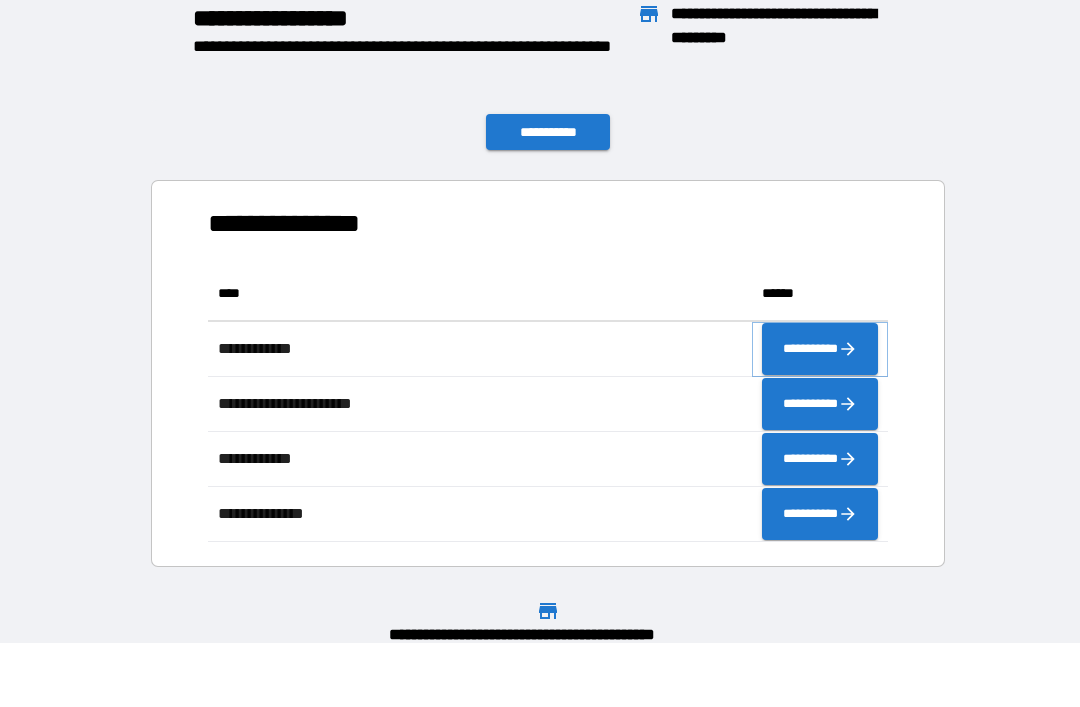 click on "**********" at bounding box center (820, 349) 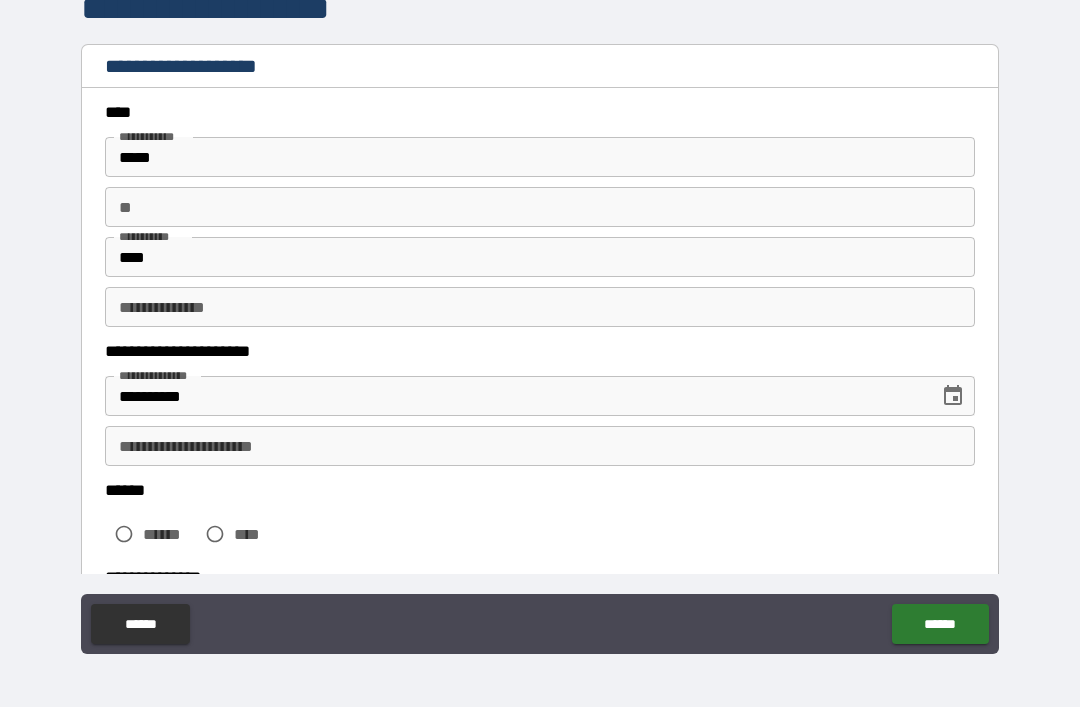 click on "**********" at bounding box center (540, 446) 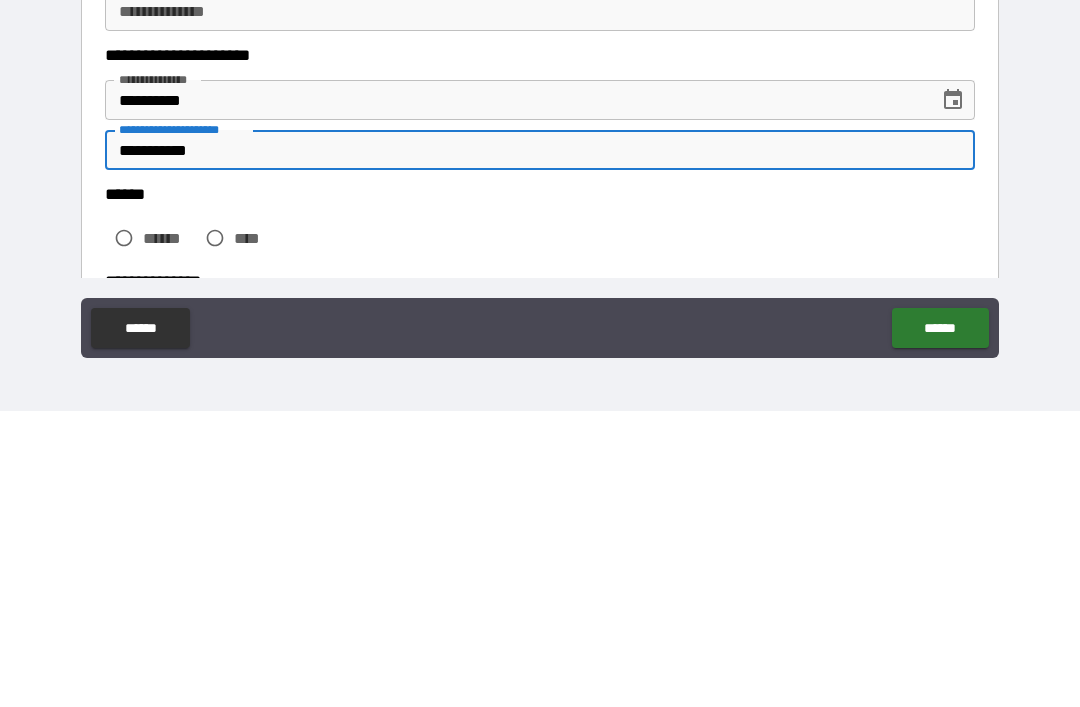 type on "**********" 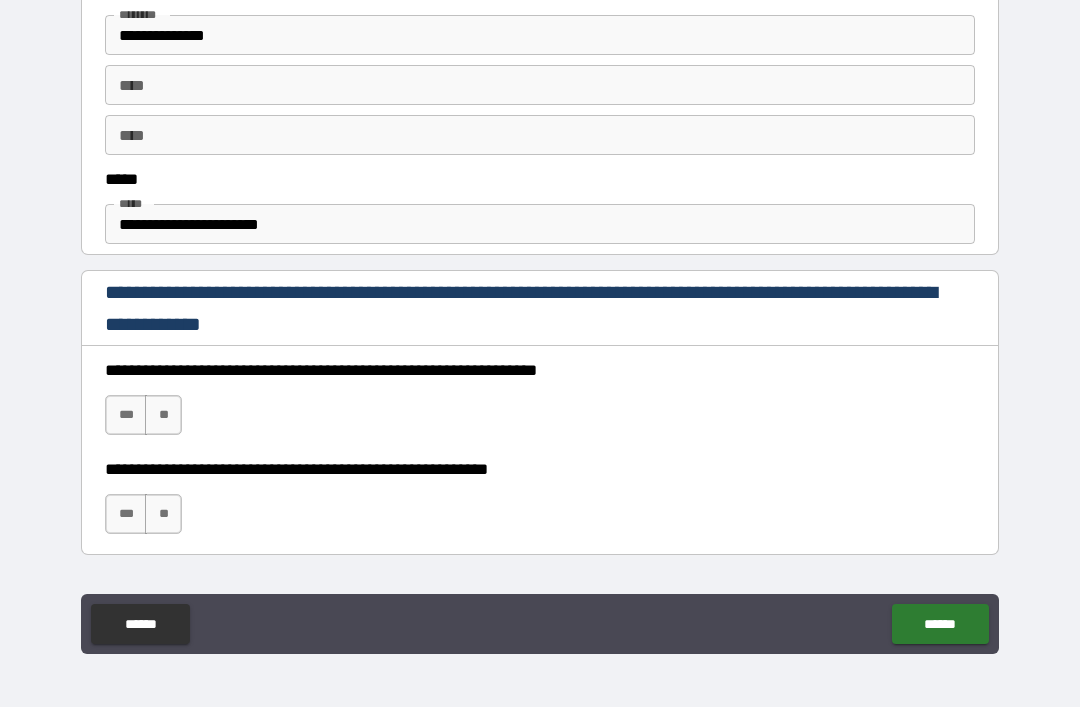 scroll, scrollTop: 1033, scrollLeft: 0, axis: vertical 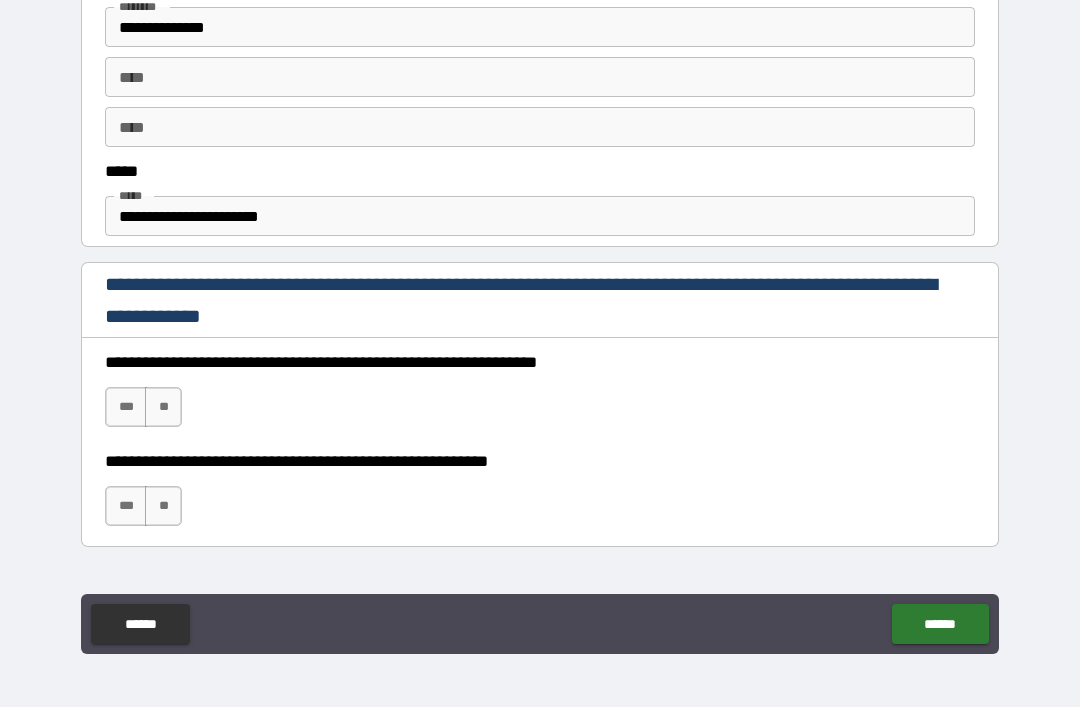 click on "***" at bounding box center (126, 407) 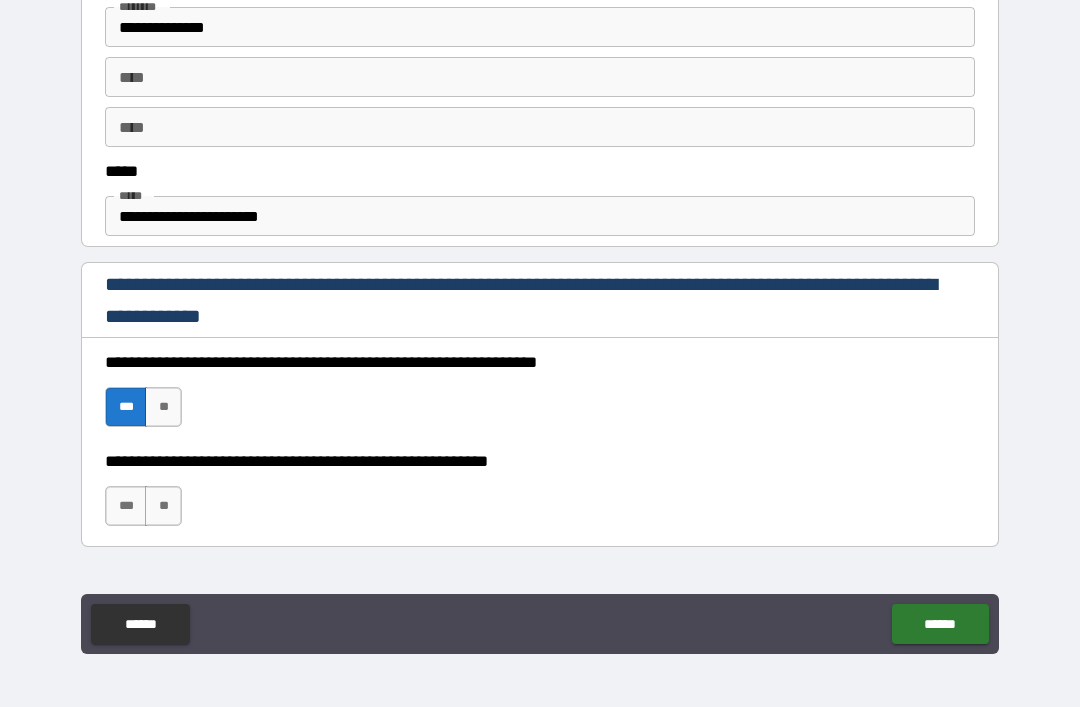 click on "***" at bounding box center [126, 506] 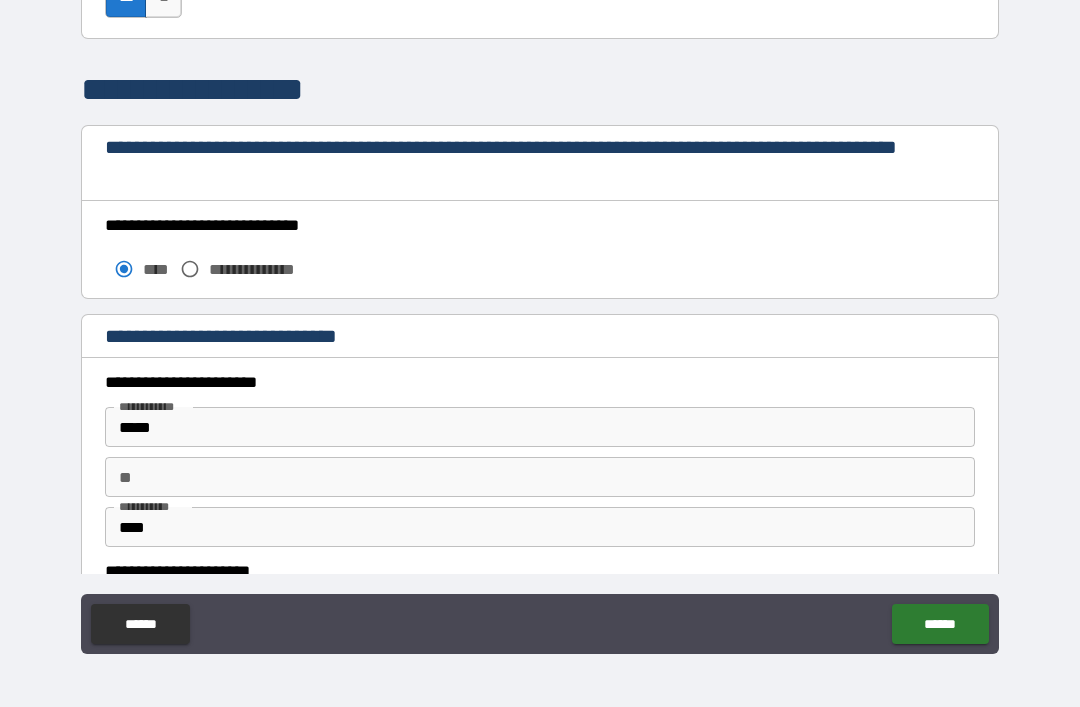 scroll, scrollTop: 1597, scrollLeft: 0, axis: vertical 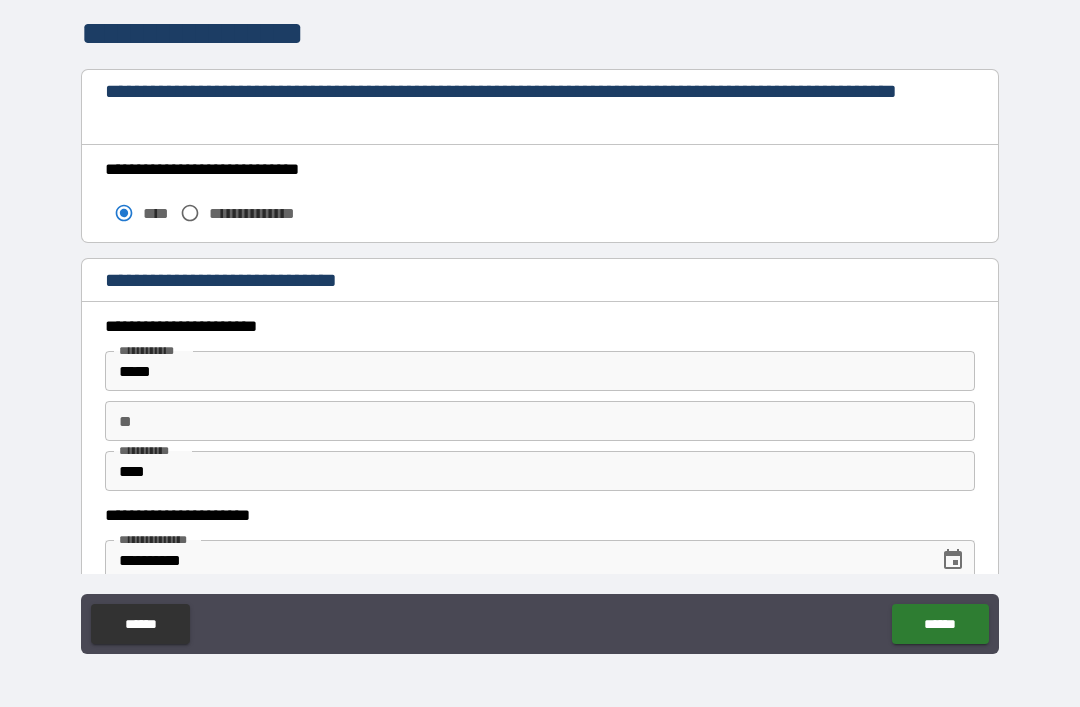 click on "**" at bounding box center (540, 421) 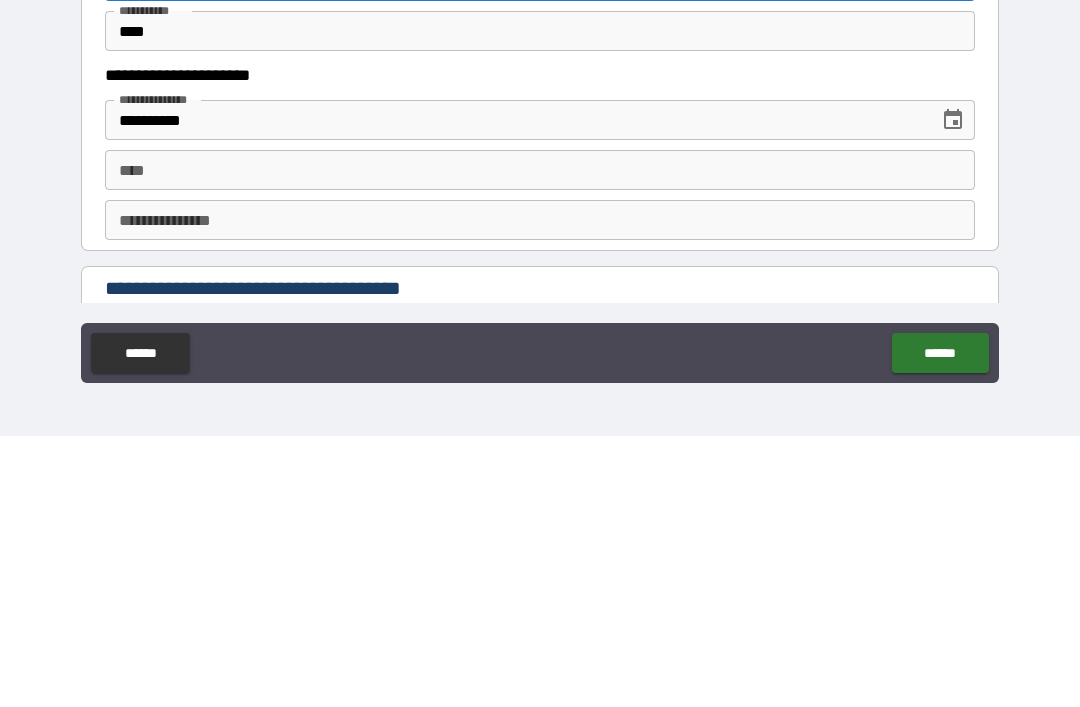 scroll, scrollTop: 1769, scrollLeft: 0, axis: vertical 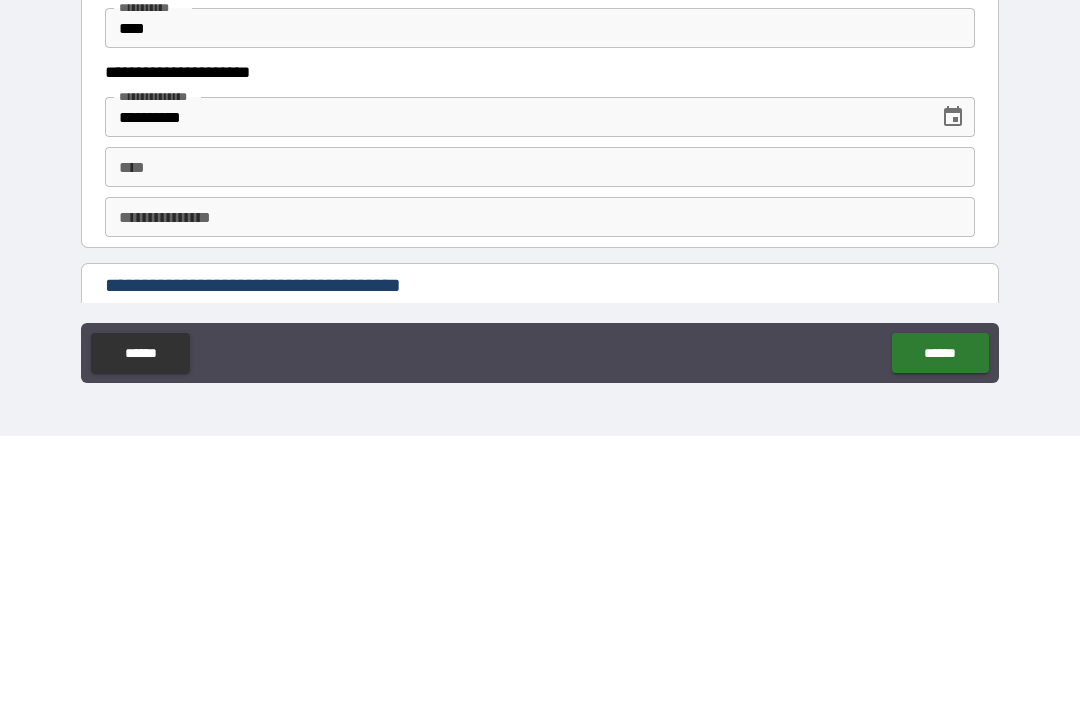 type on "*" 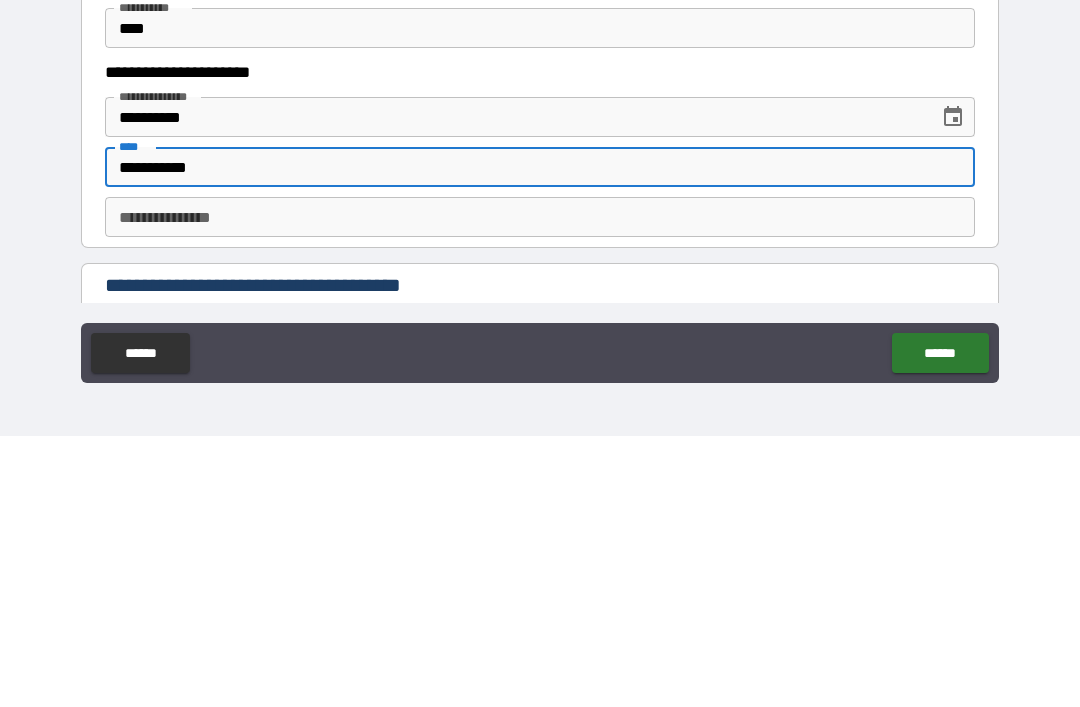 type on "**********" 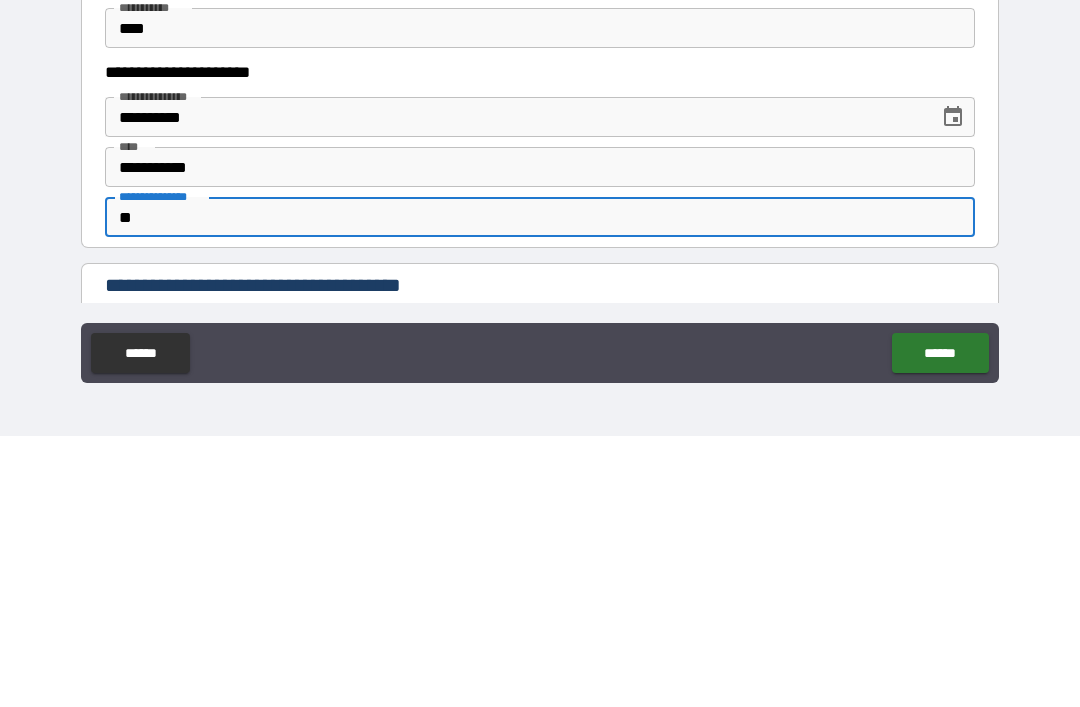 type on "*" 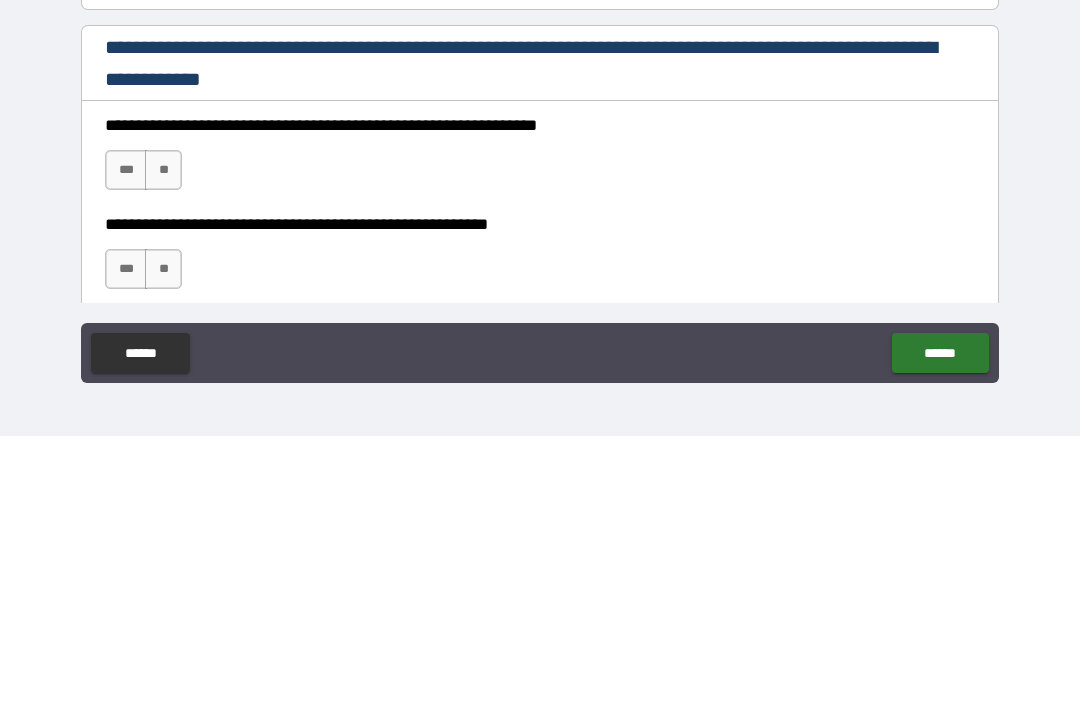 scroll, scrollTop: 2634, scrollLeft: 0, axis: vertical 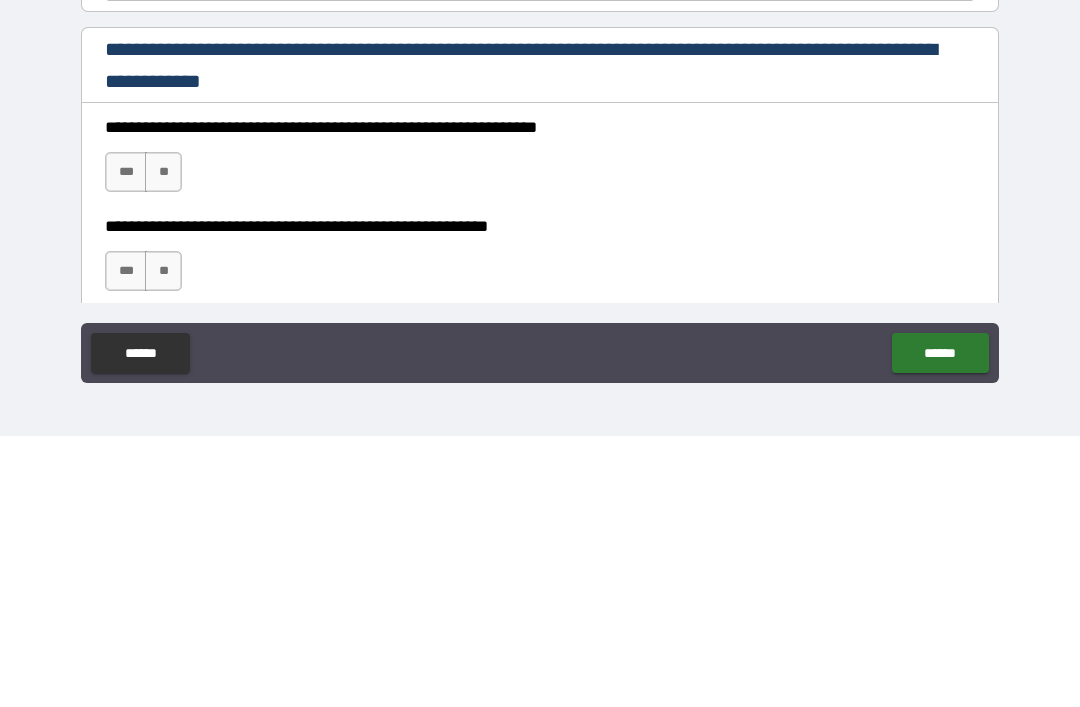 type on "**********" 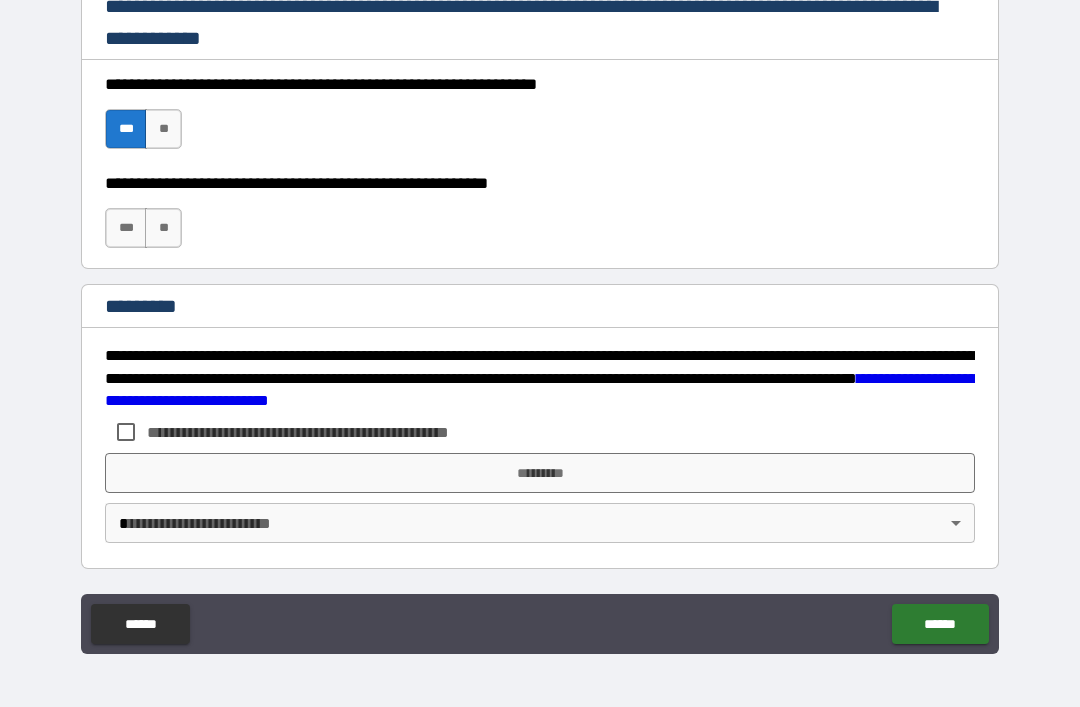 scroll, scrollTop: 2948, scrollLeft: 0, axis: vertical 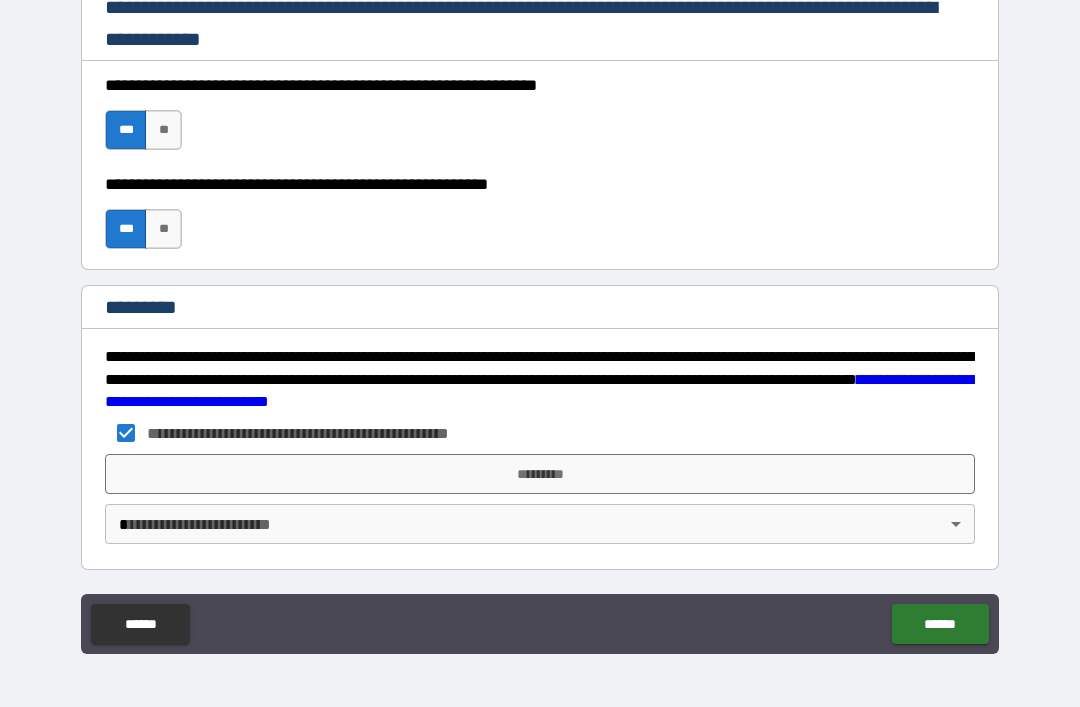 click on "*********" at bounding box center [540, 474] 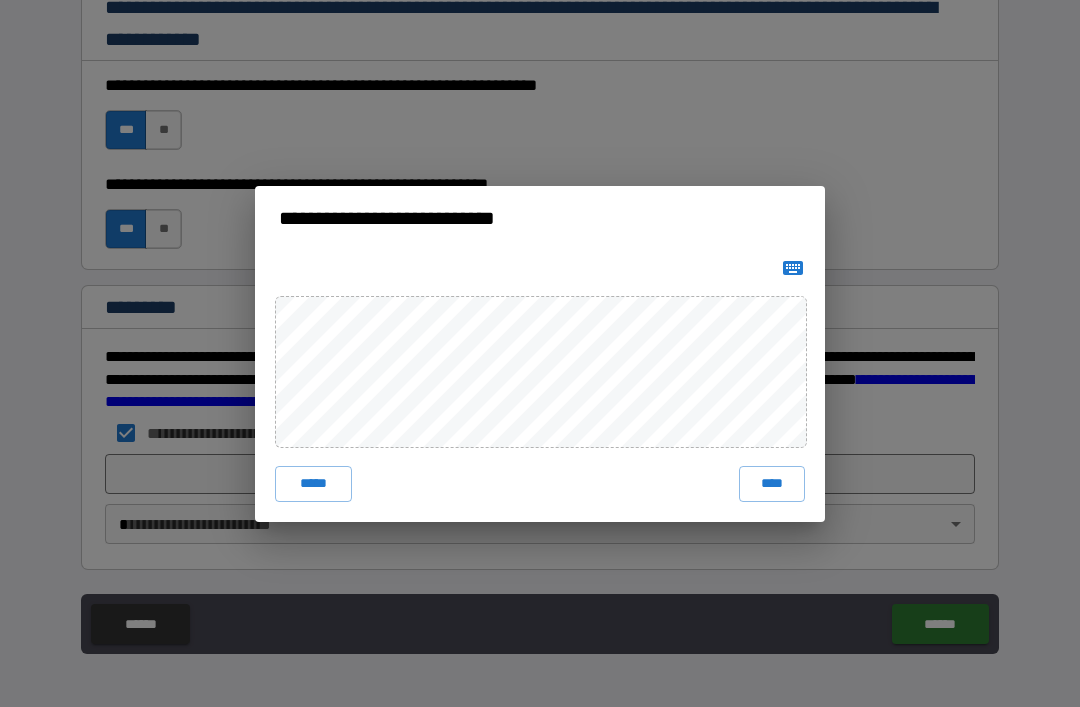 click on "****" at bounding box center (772, 484) 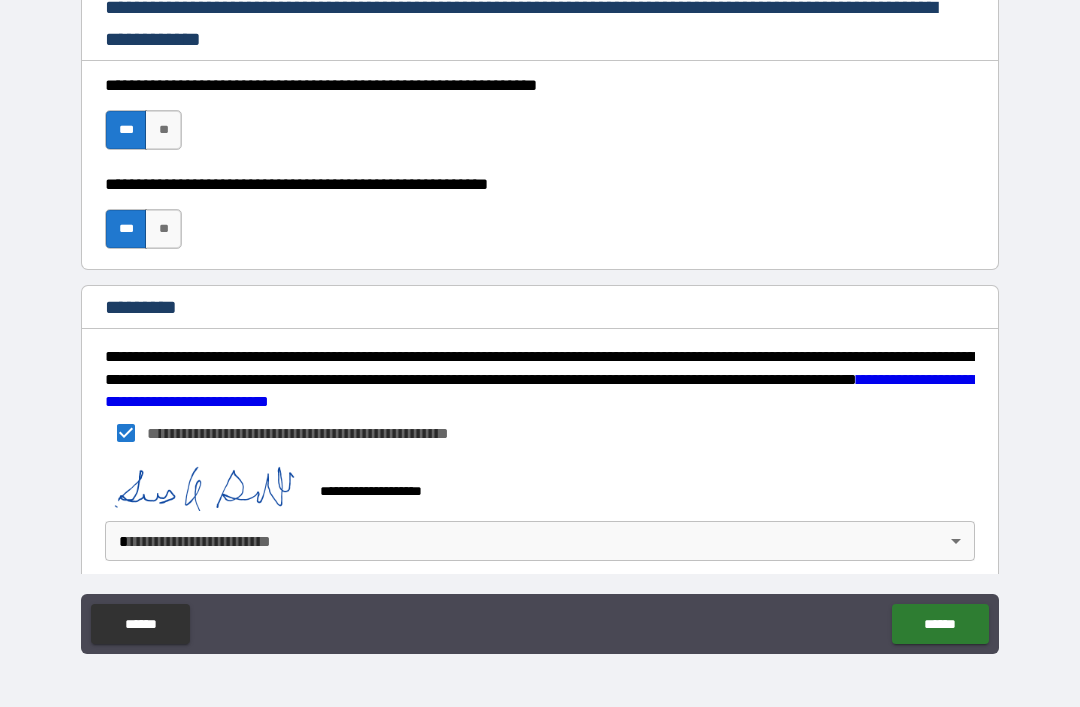 scroll, scrollTop: 2938, scrollLeft: 0, axis: vertical 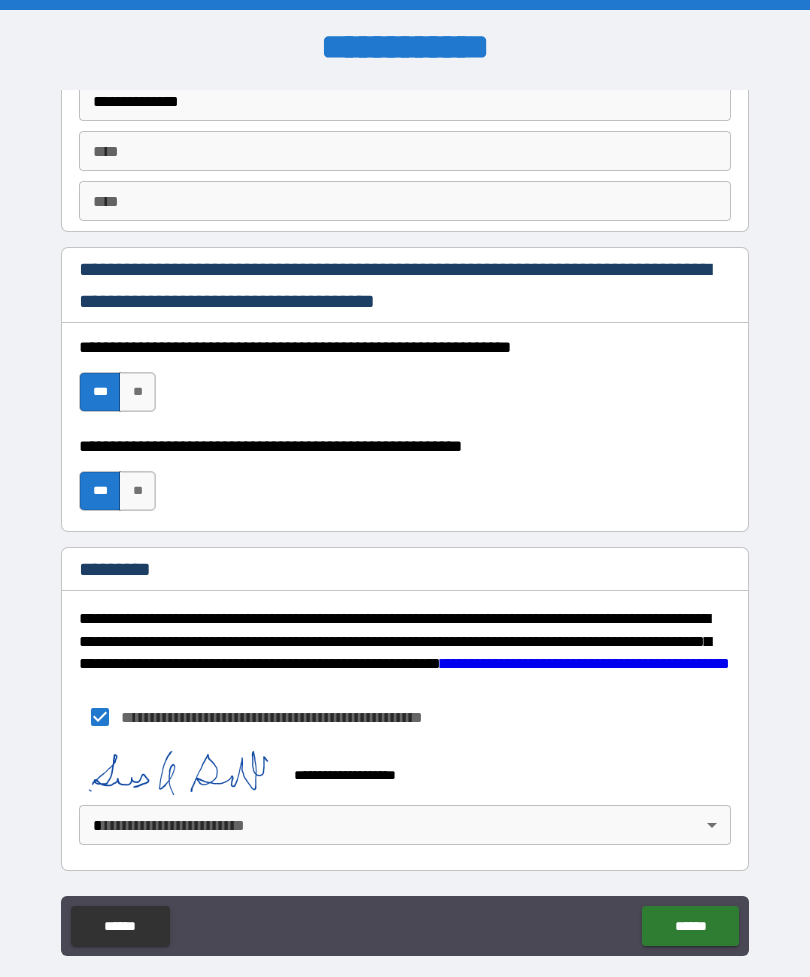 click on "******" at bounding box center (690, 926) 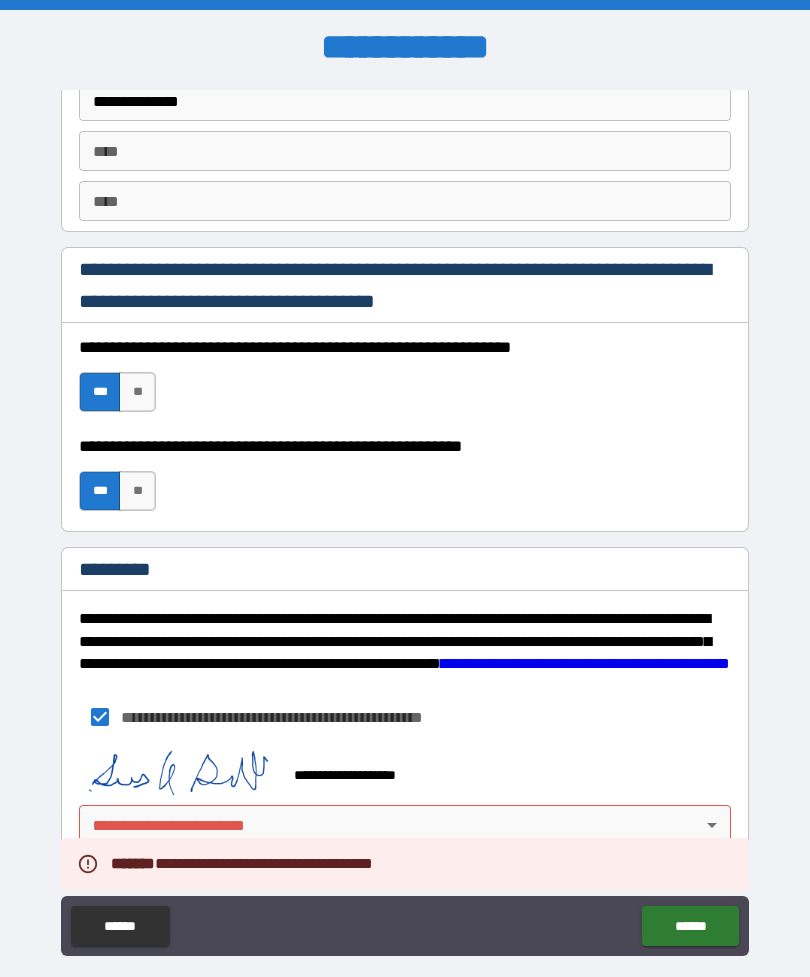 scroll, scrollTop: 2787, scrollLeft: 0, axis: vertical 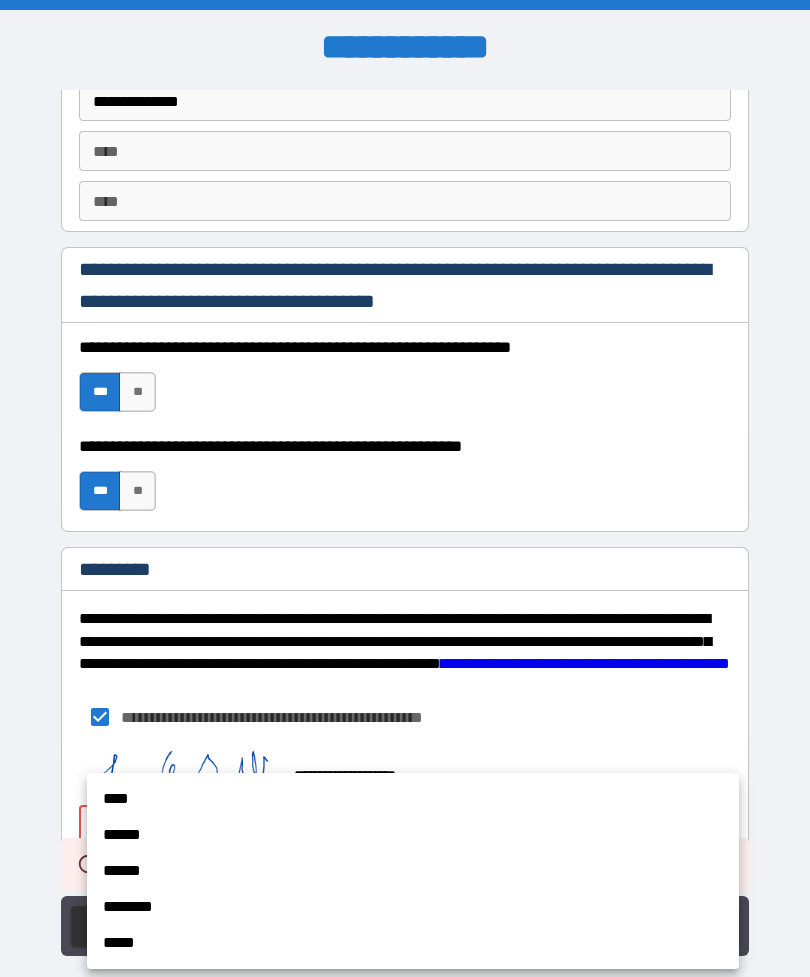 click on "****" at bounding box center (413, 799) 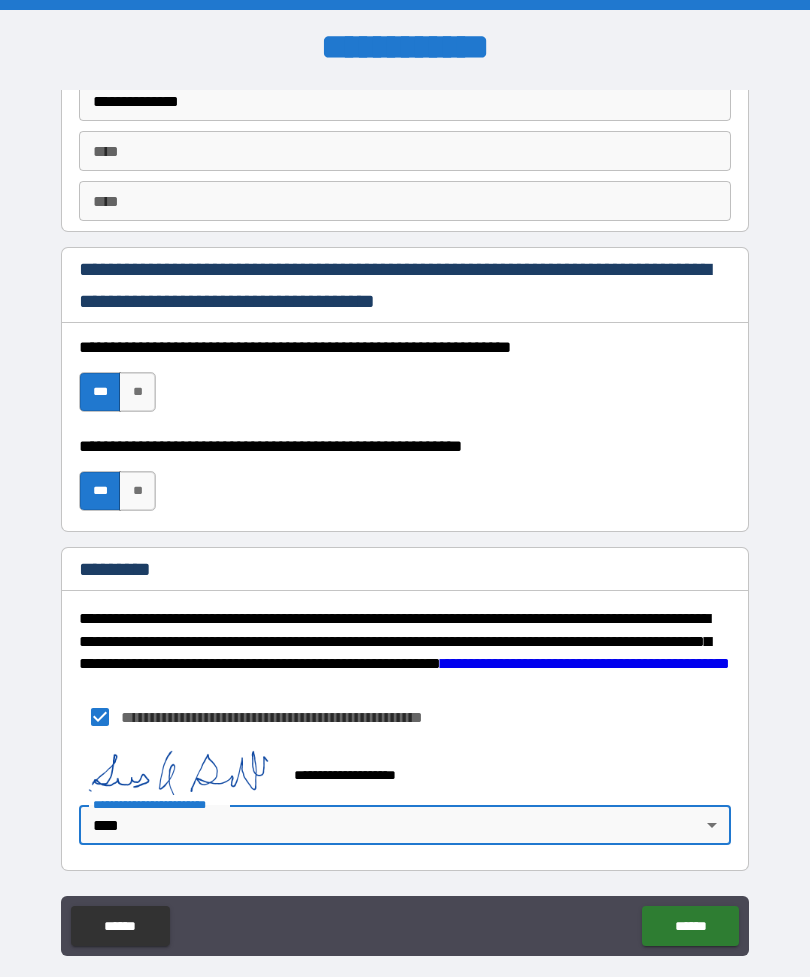 click on "******" at bounding box center [690, 926] 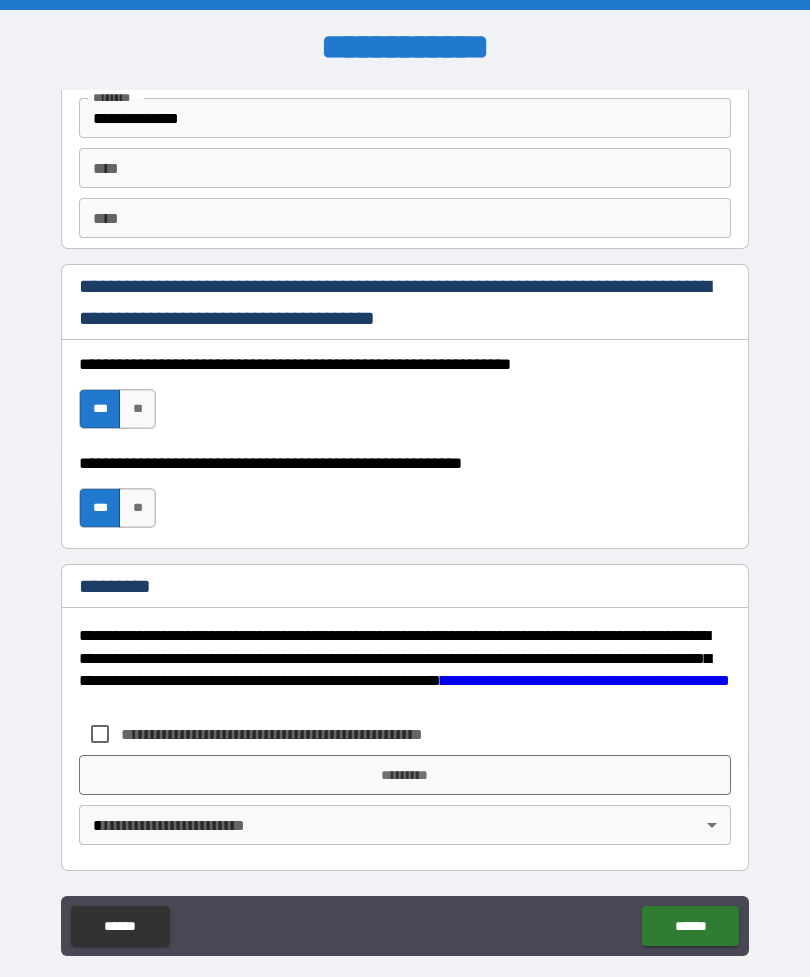 scroll, scrollTop: 2770, scrollLeft: 0, axis: vertical 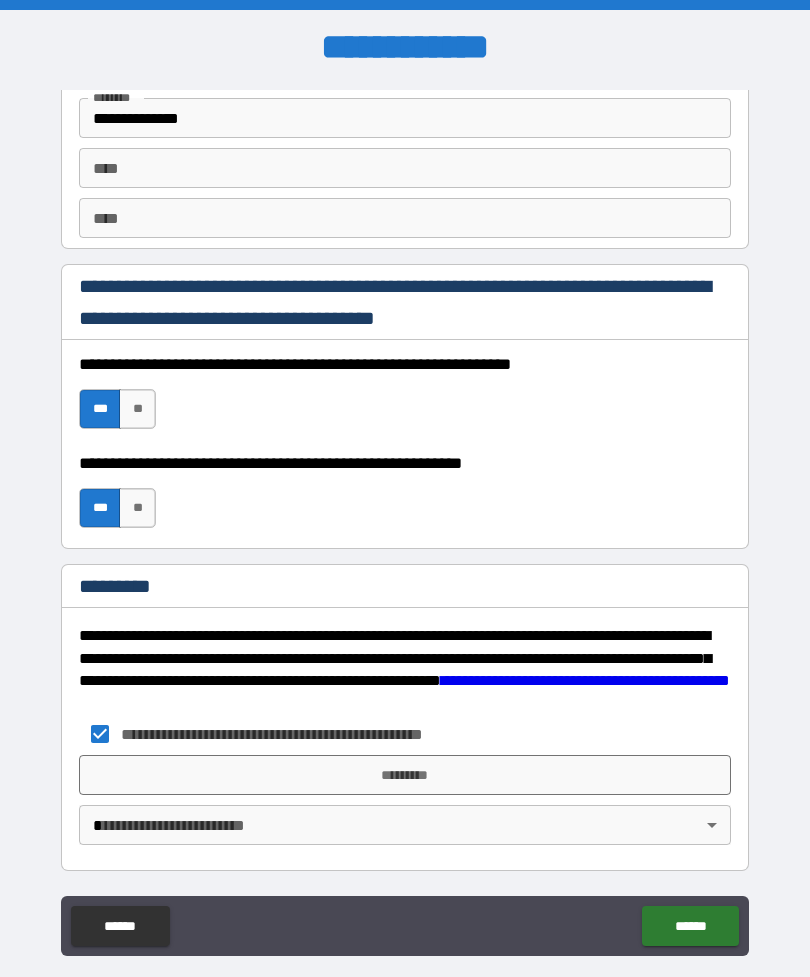 click on "*********" at bounding box center (405, 775) 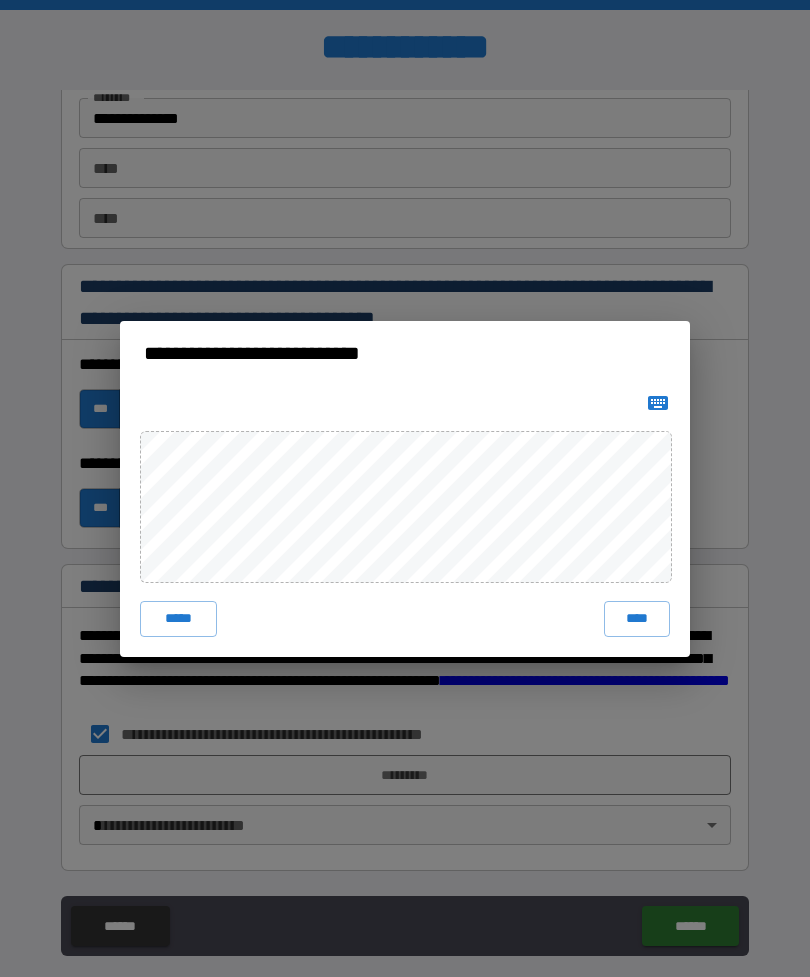 click on "****" at bounding box center (637, 619) 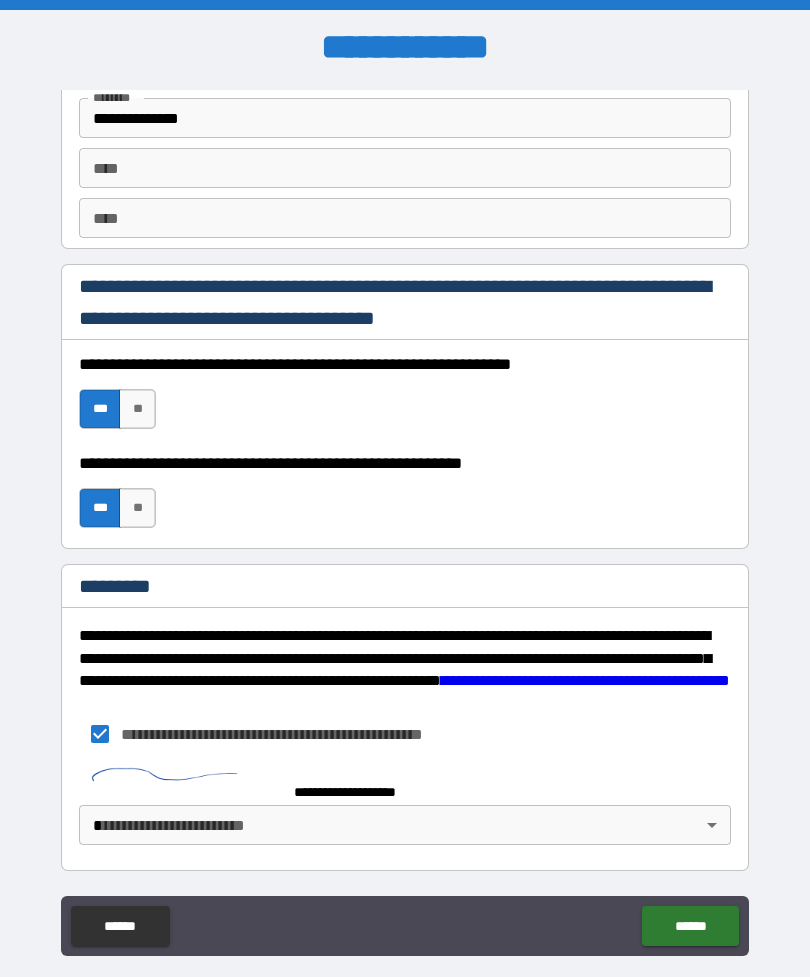 scroll, scrollTop: 2760, scrollLeft: 0, axis: vertical 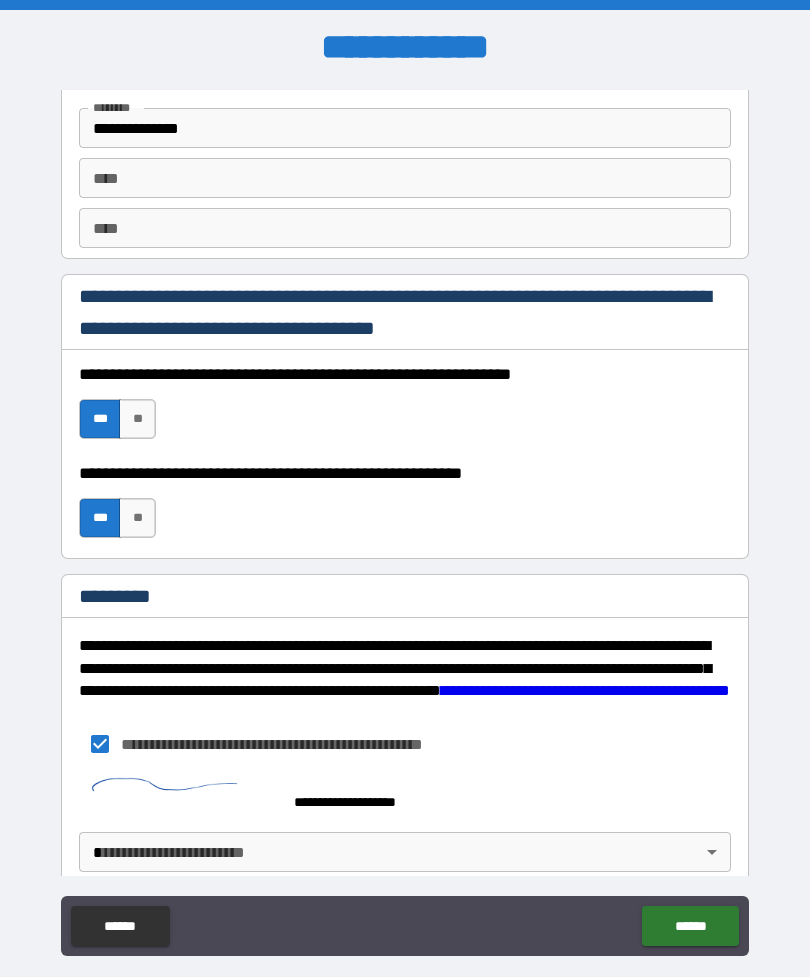 click on "[FIRST] [LAST] [STREET_NAME] [CITY] [STATE] [POSTAL_CODE] [COUNTRY] [EMAIL] [PHONE] [SSN] [DLN] [CC] [DOB]" at bounding box center (405, 520) 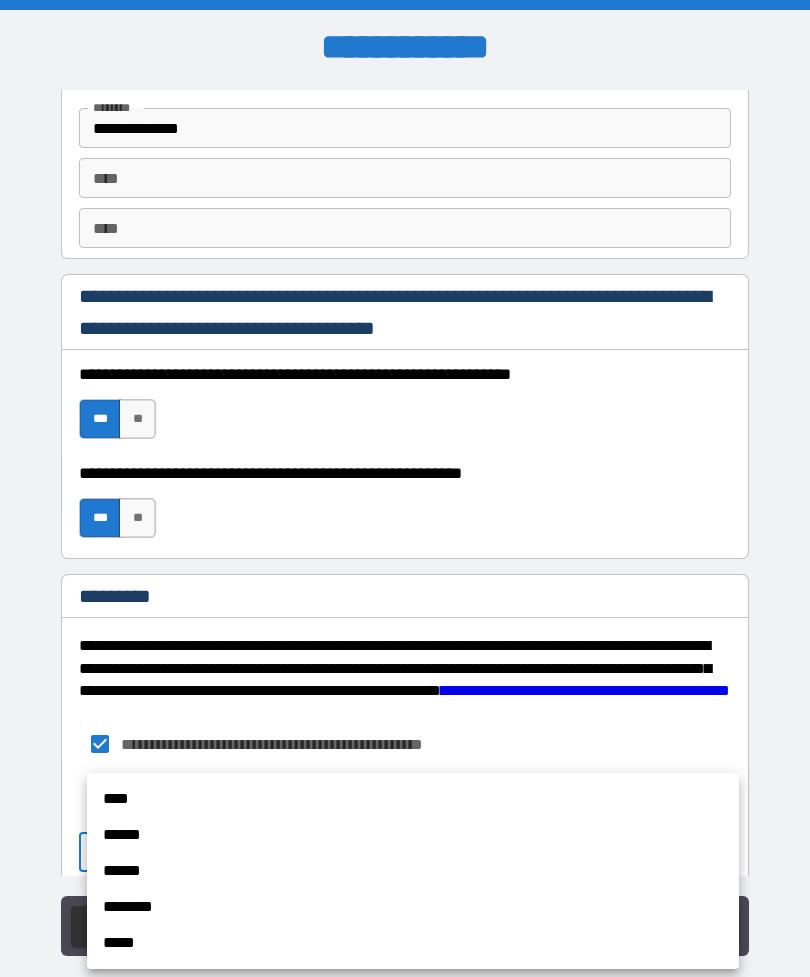 click on "****" at bounding box center [413, 799] 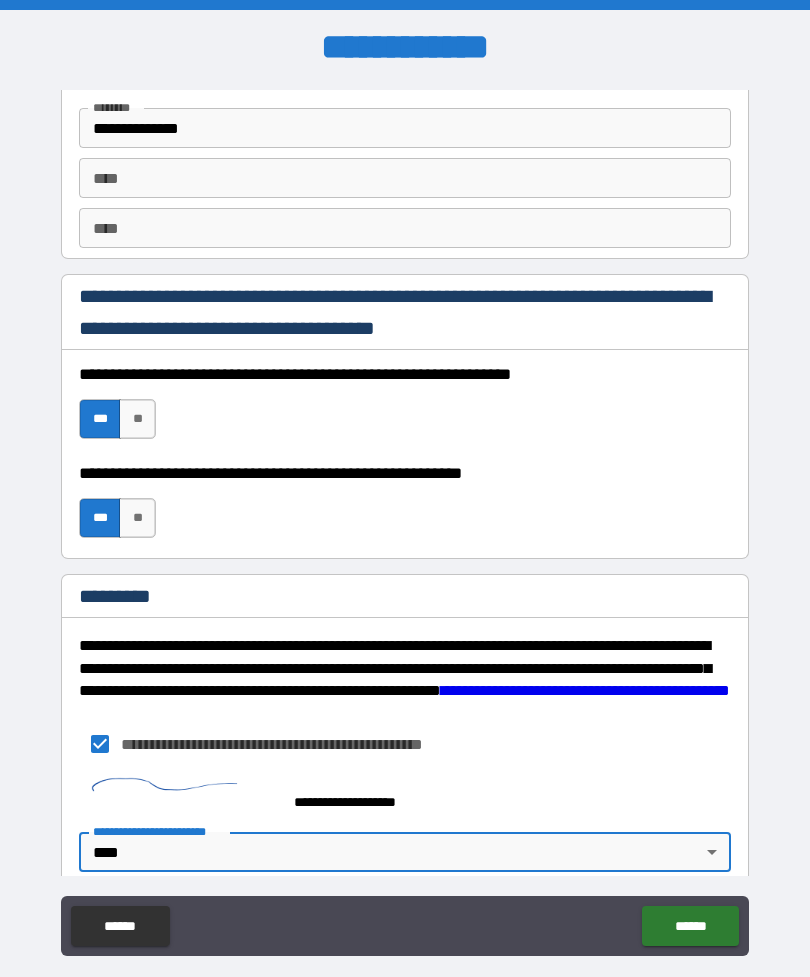 click on "******" at bounding box center (690, 926) 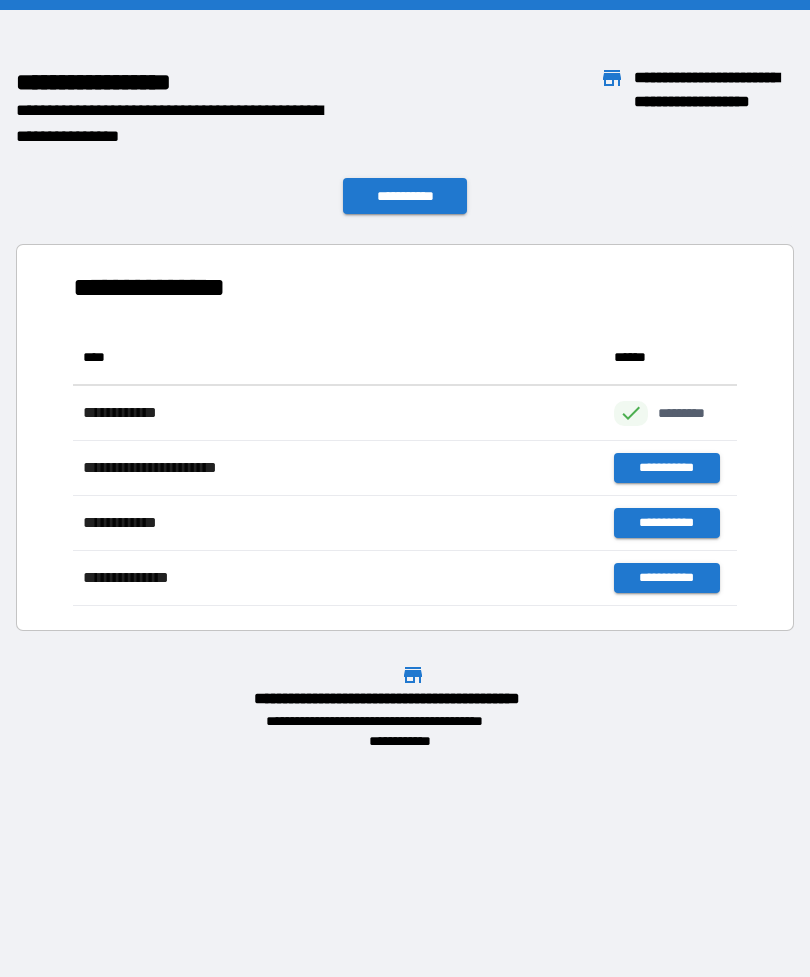 scroll, scrollTop: 276, scrollLeft: 664, axis: both 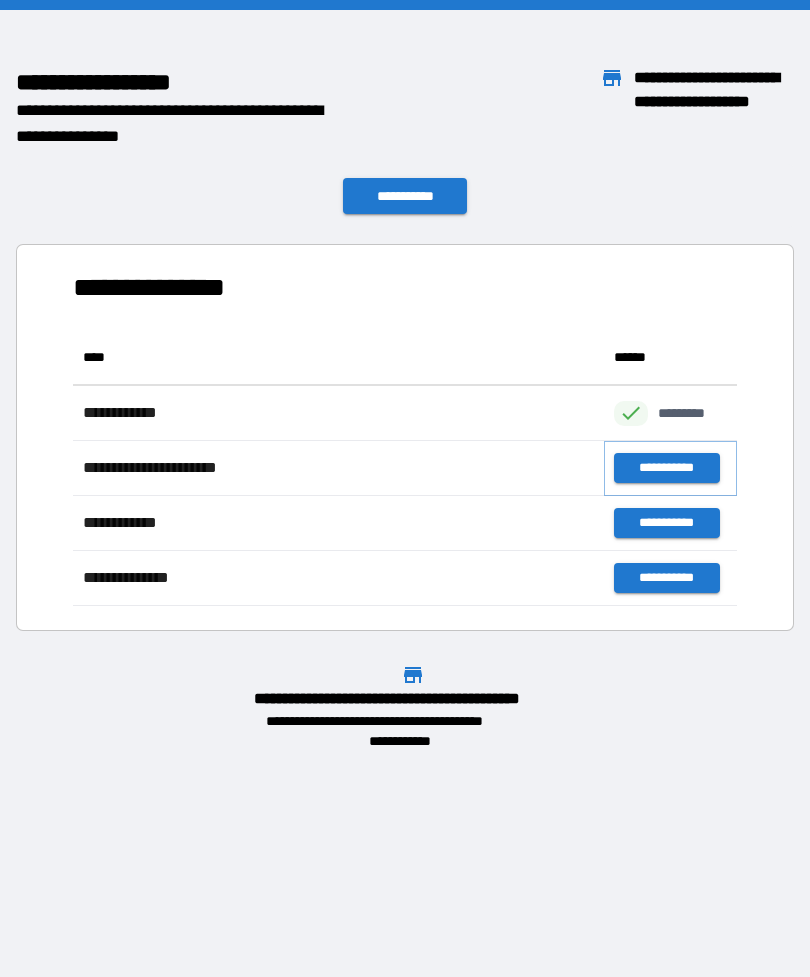 click on "**********" at bounding box center (666, 468) 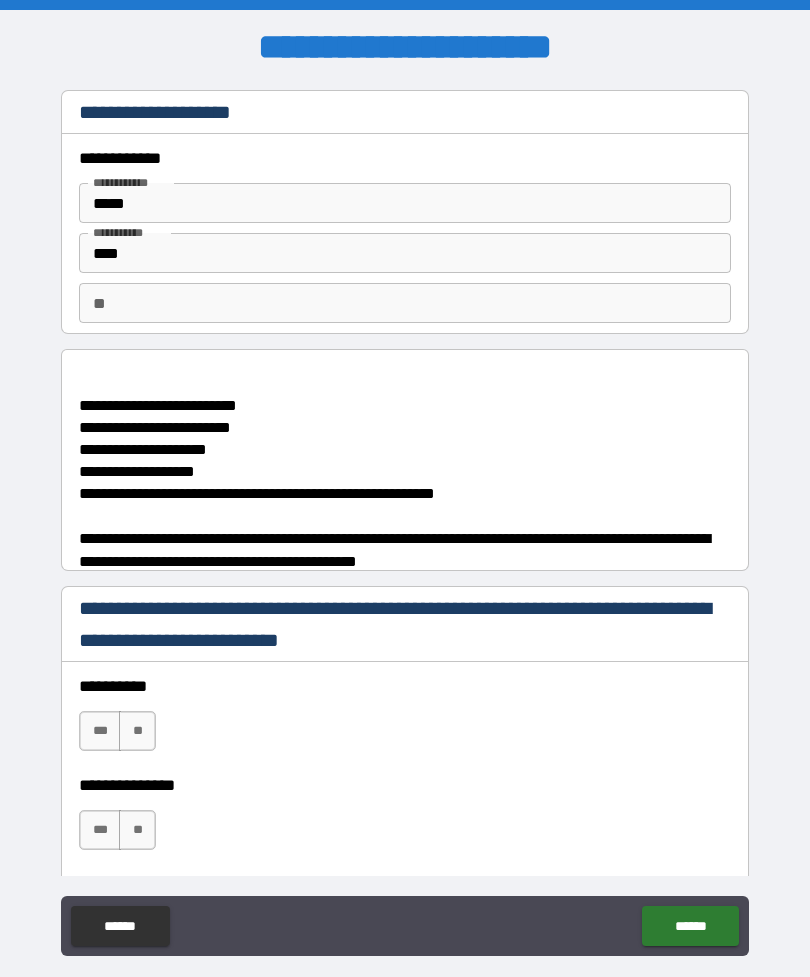 type on "*" 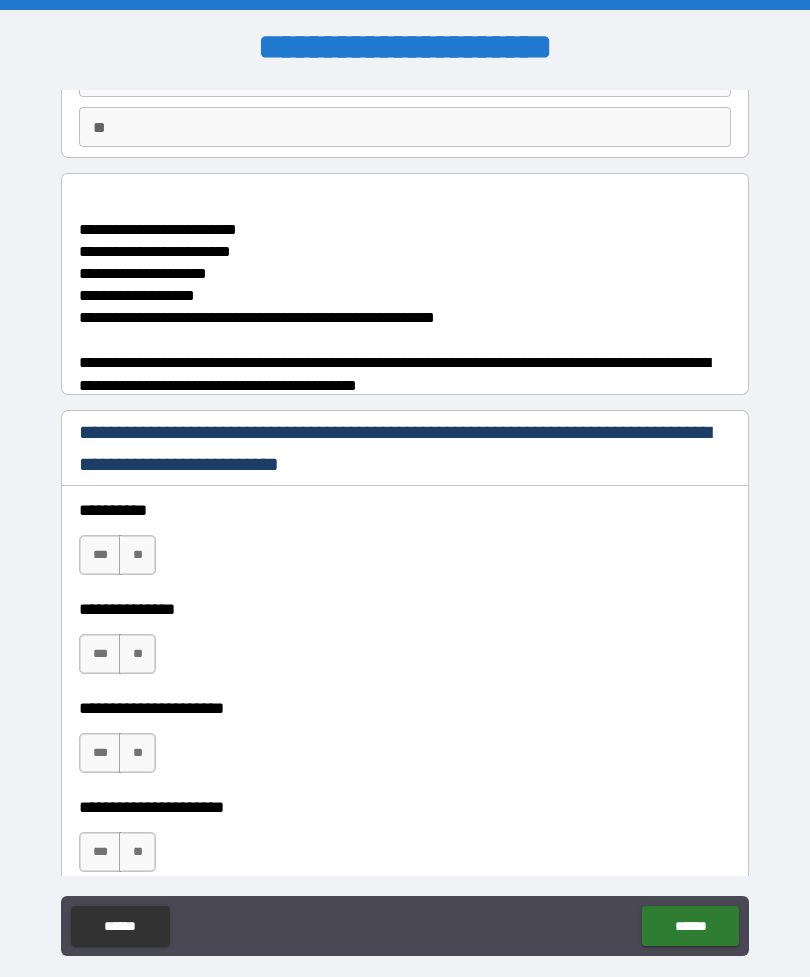 scroll, scrollTop: 177, scrollLeft: 0, axis: vertical 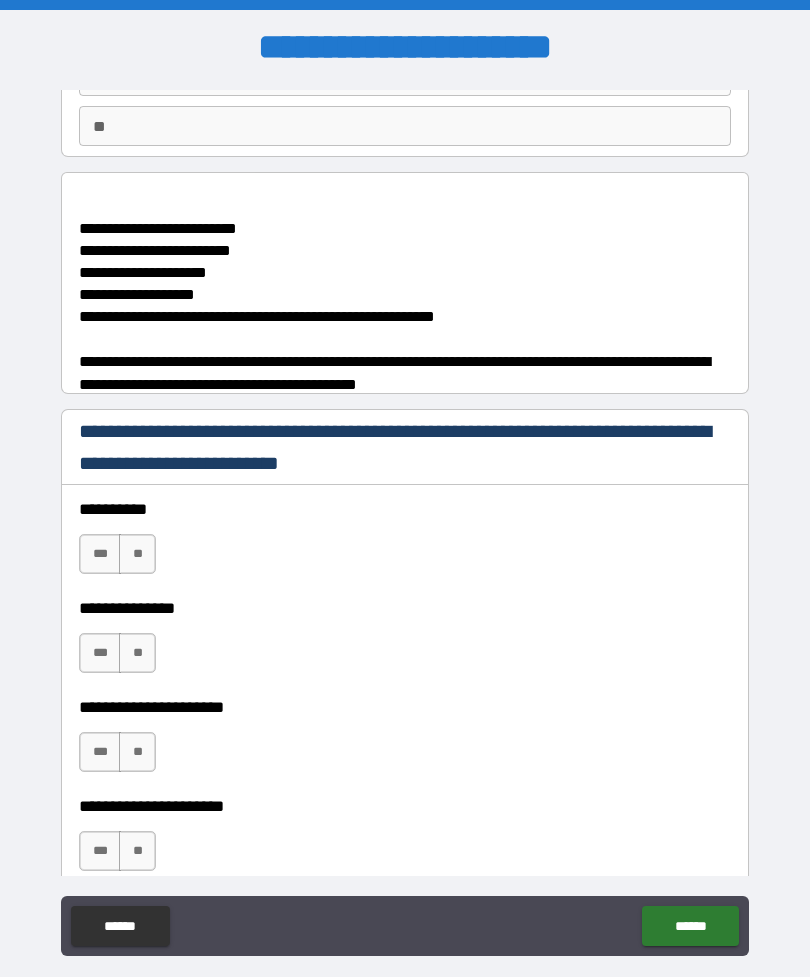 click on "***" at bounding box center (100, 554) 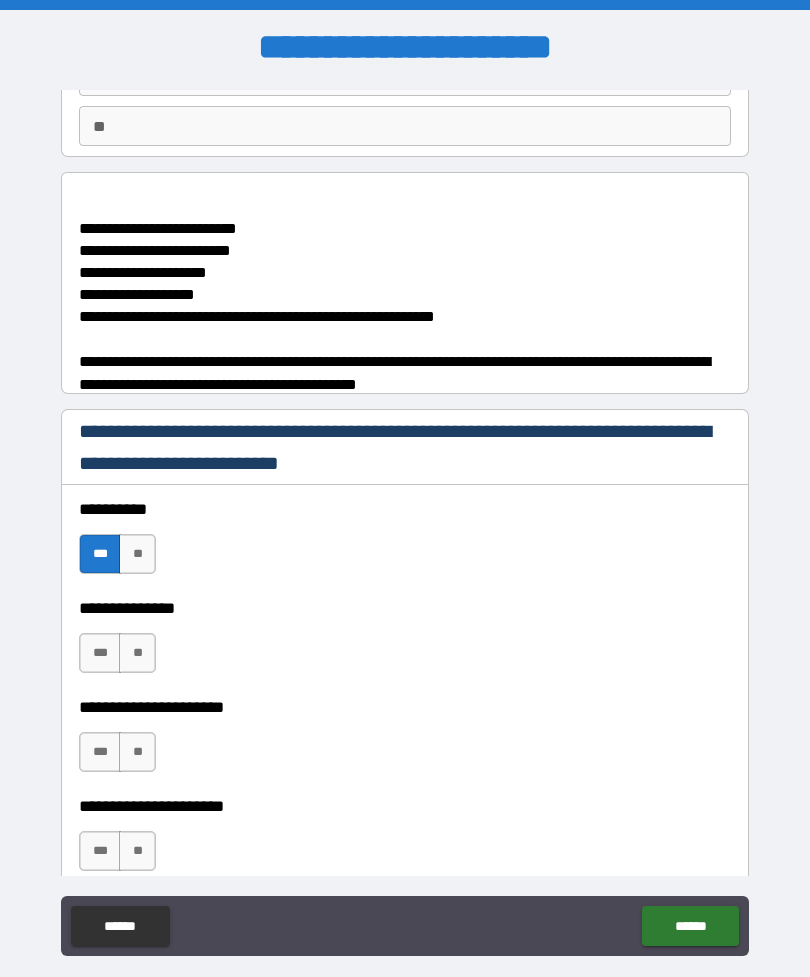 type on "*" 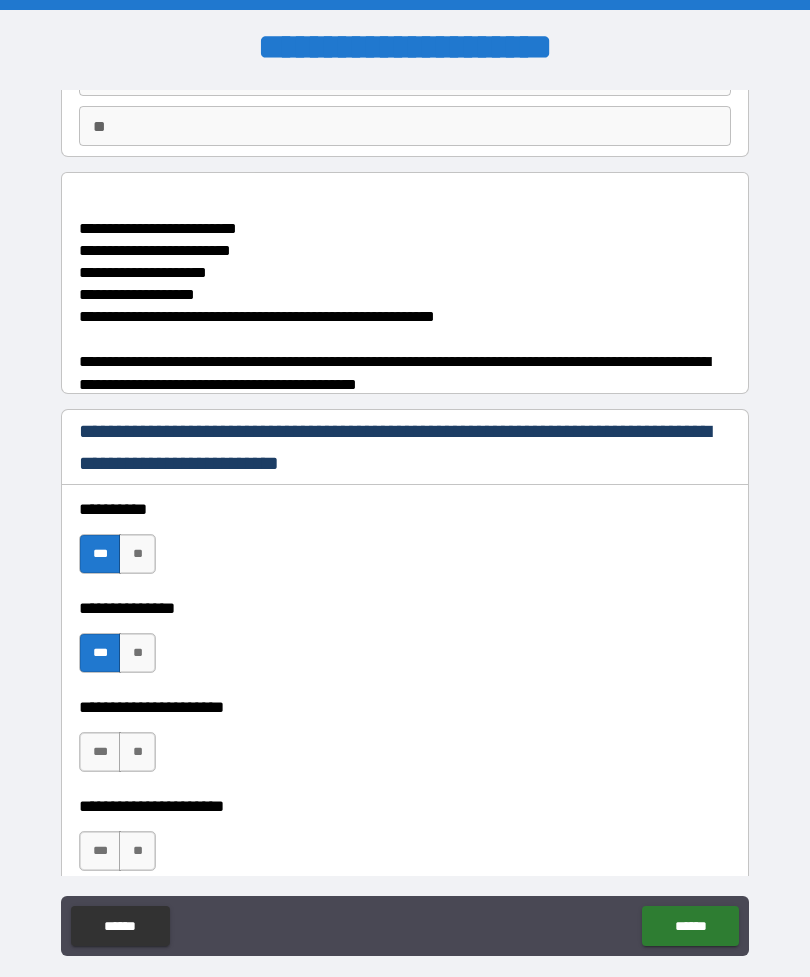 type on "*" 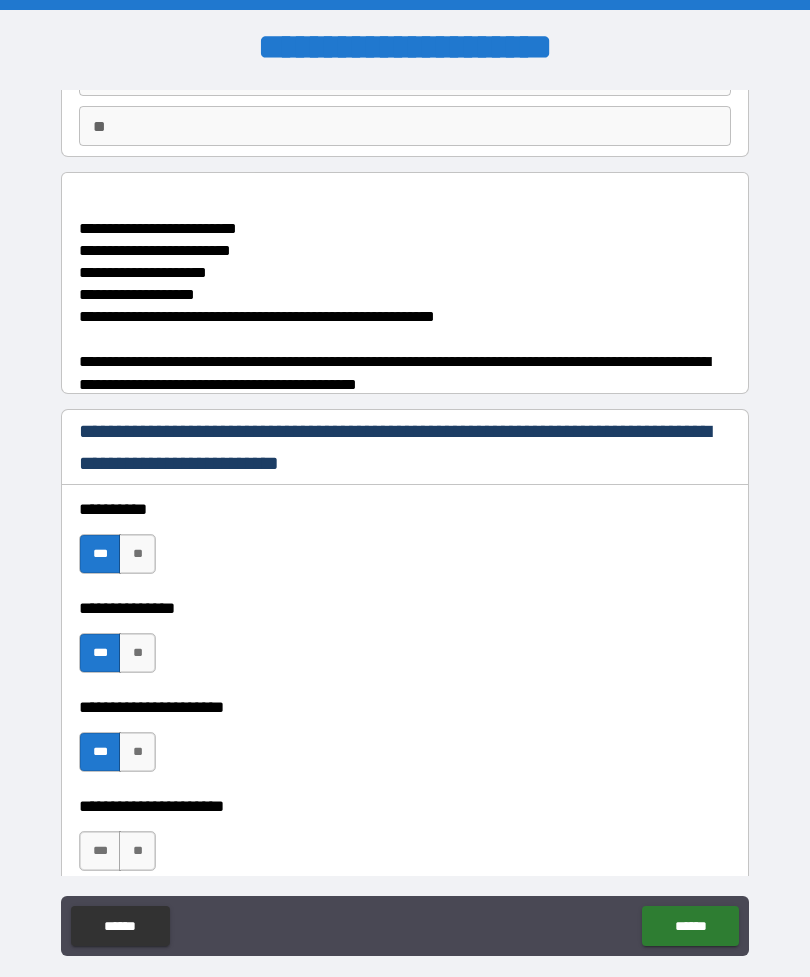 type on "*" 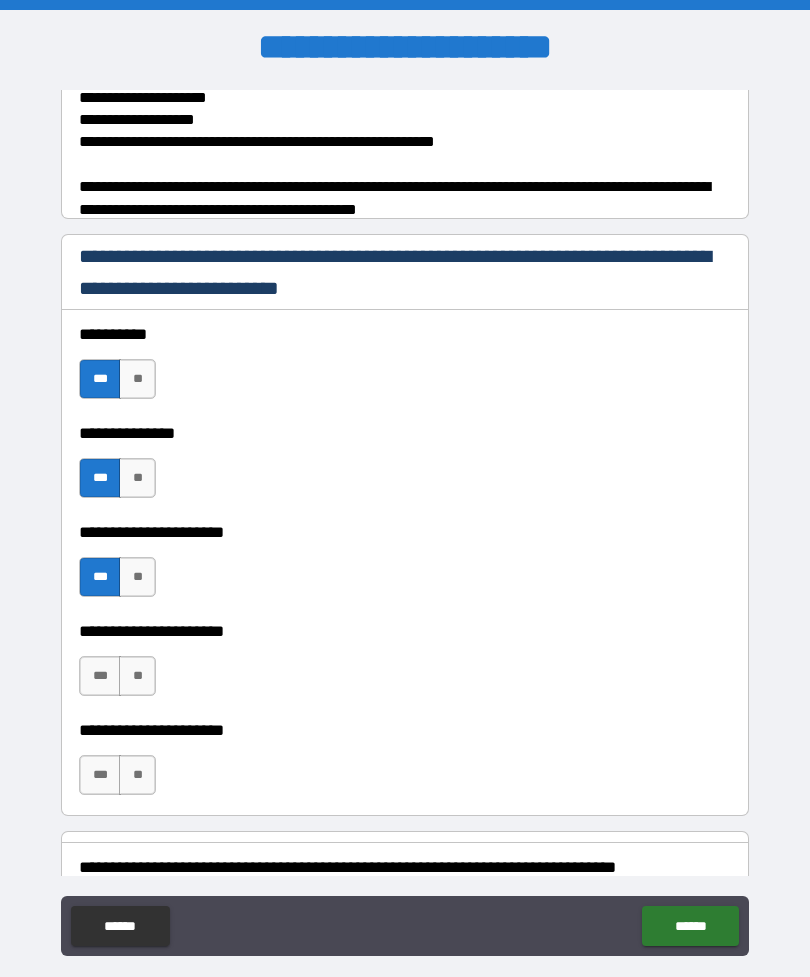scroll, scrollTop: 363, scrollLeft: 0, axis: vertical 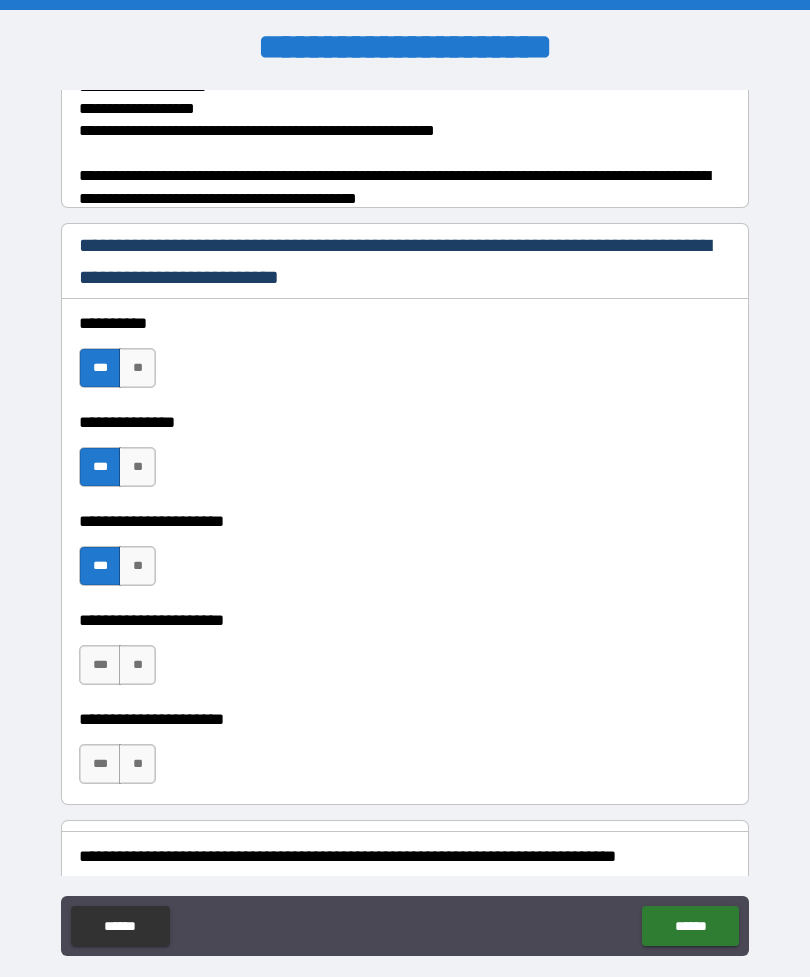 click on "***" at bounding box center (100, 665) 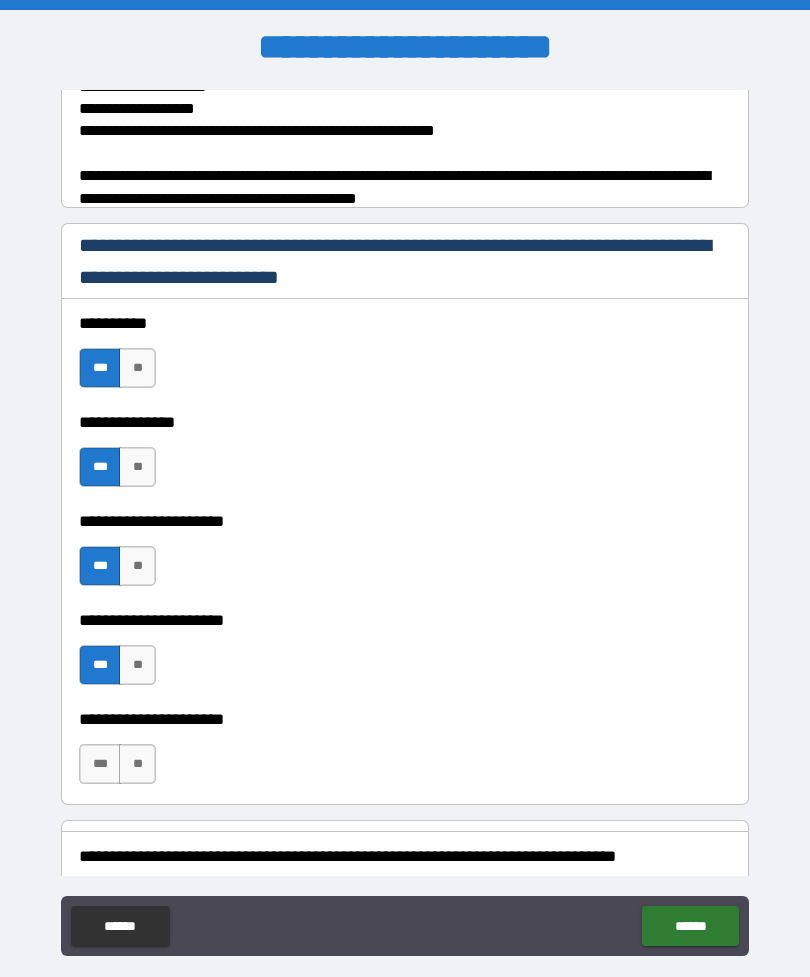 type on "*" 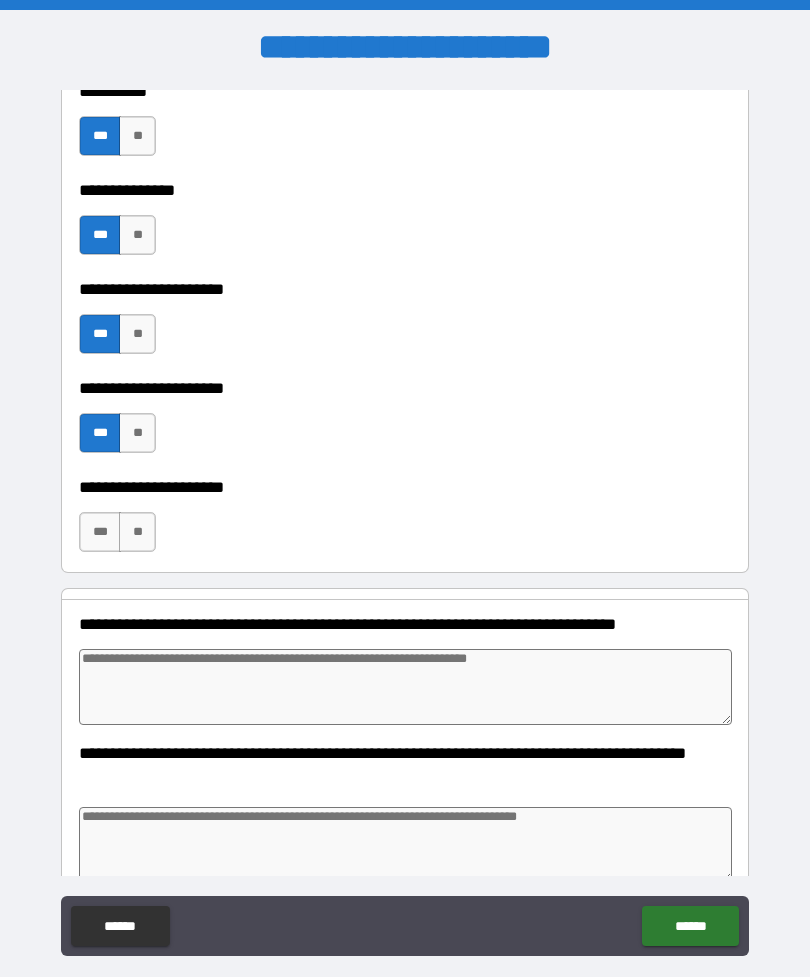 scroll, scrollTop: 596, scrollLeft: 0, axis: vertical 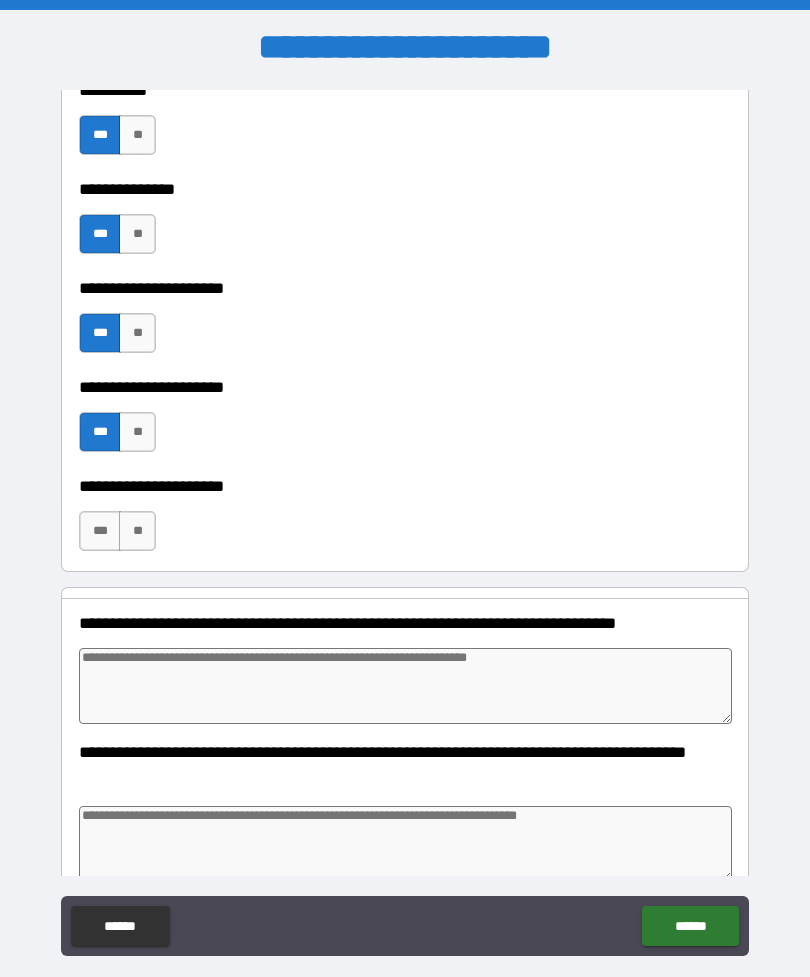 click on "***" at bounding box center (100, 531) 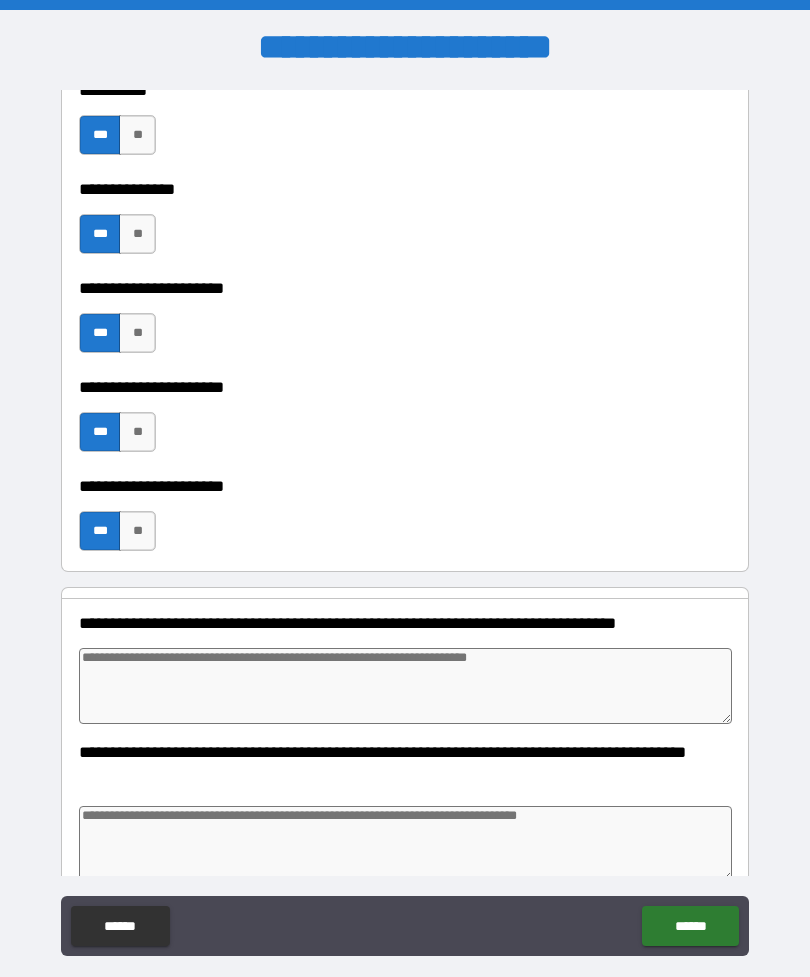 type on "*" 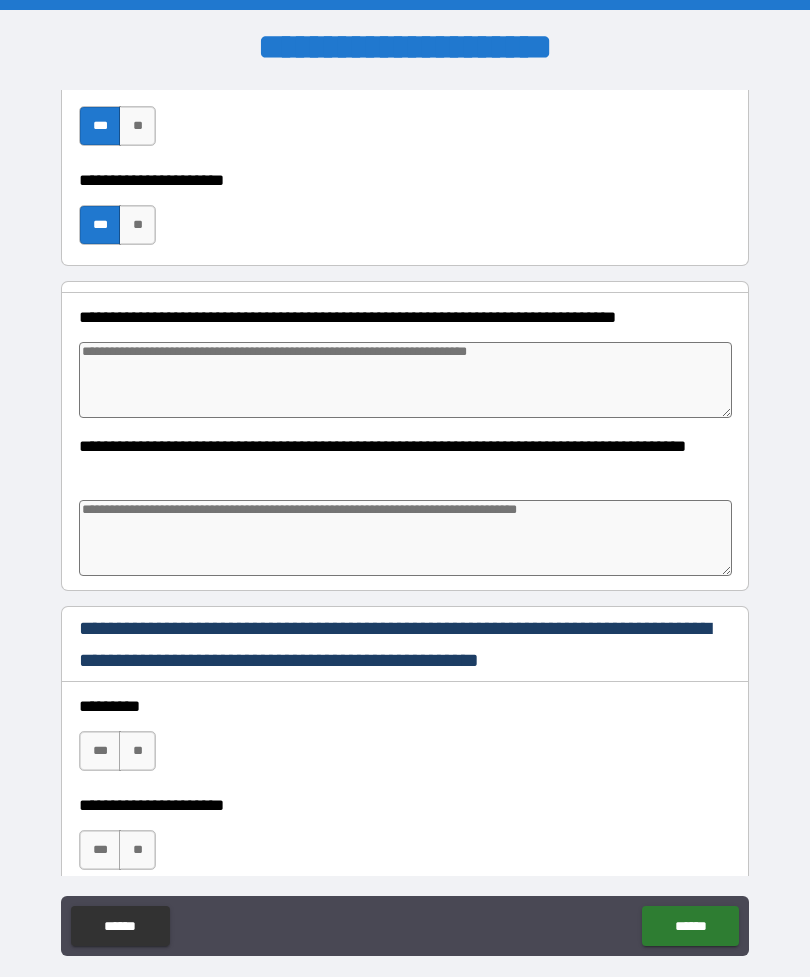 scroll, scrollTop: 903, scrollLeft: 0, axis: vertical 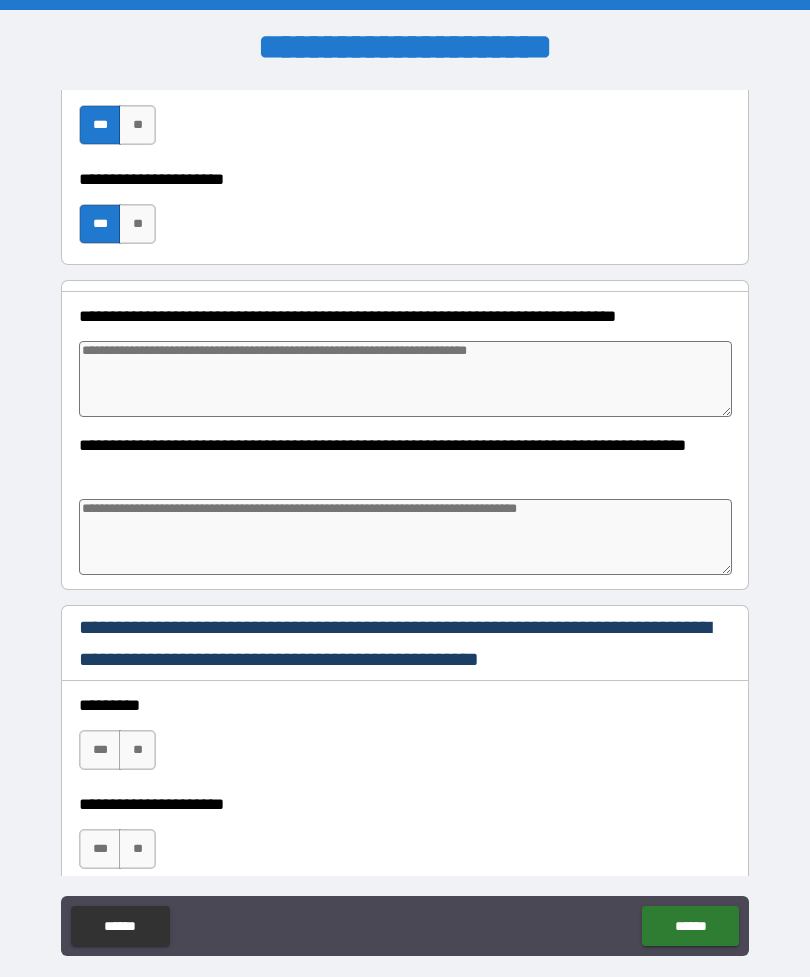 click on "**********" at bounding box center [405, 316] 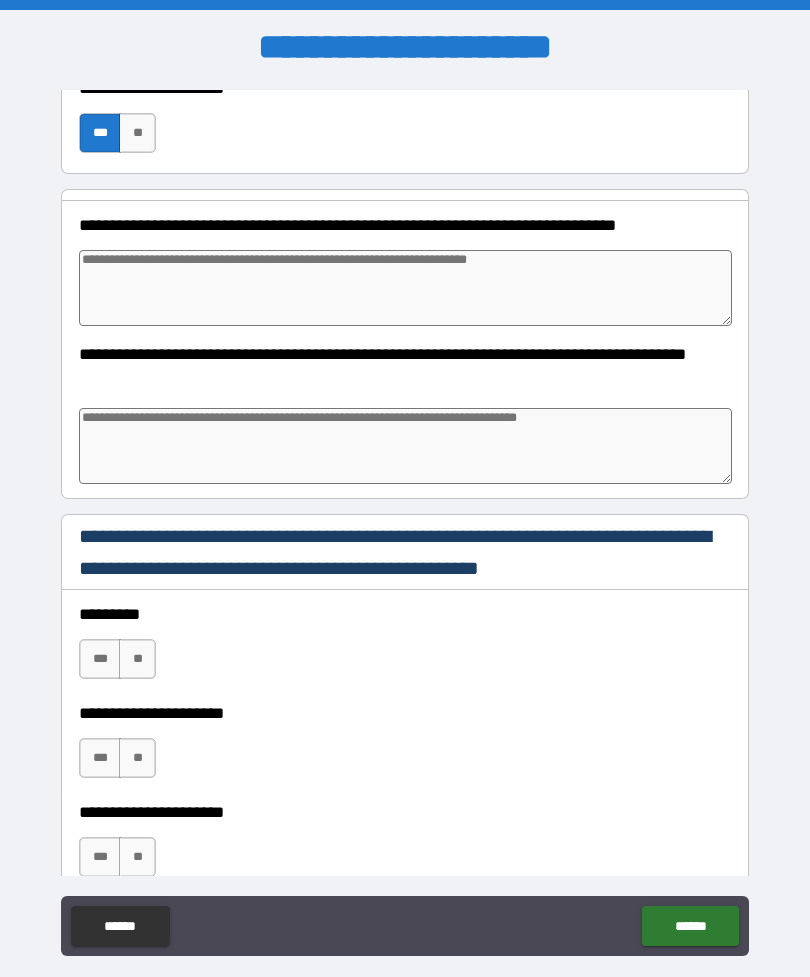 scroll, scrollTop: 978, scrollLeft: 0, axis: vertical 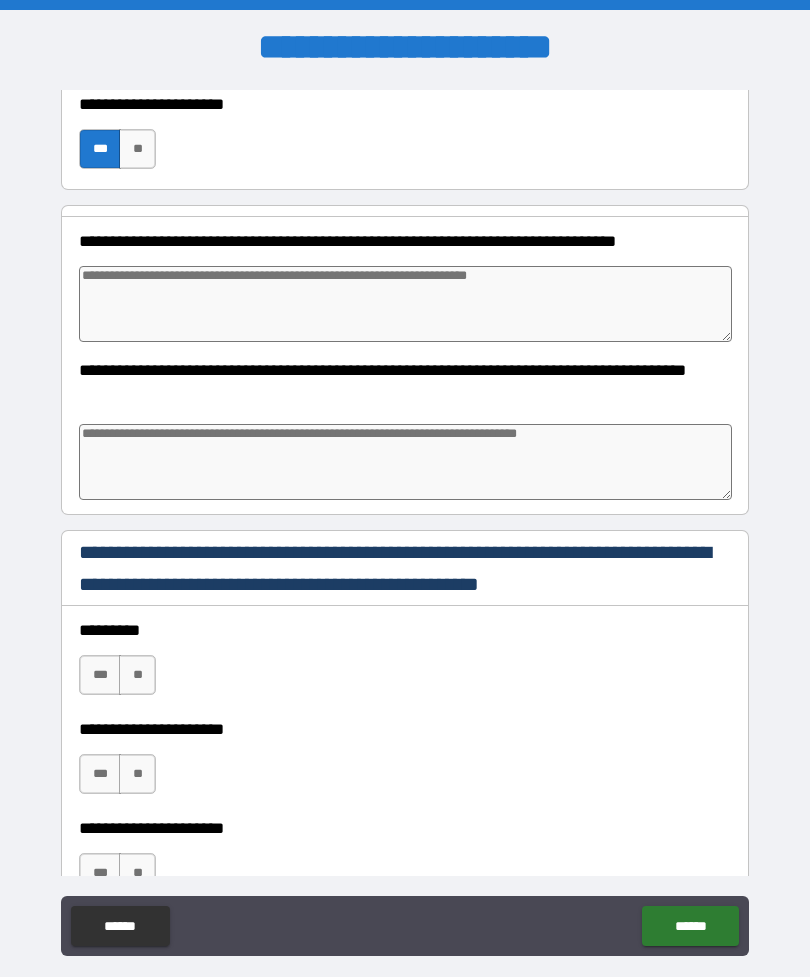 click on "**********" at bounding box center (405, 241) 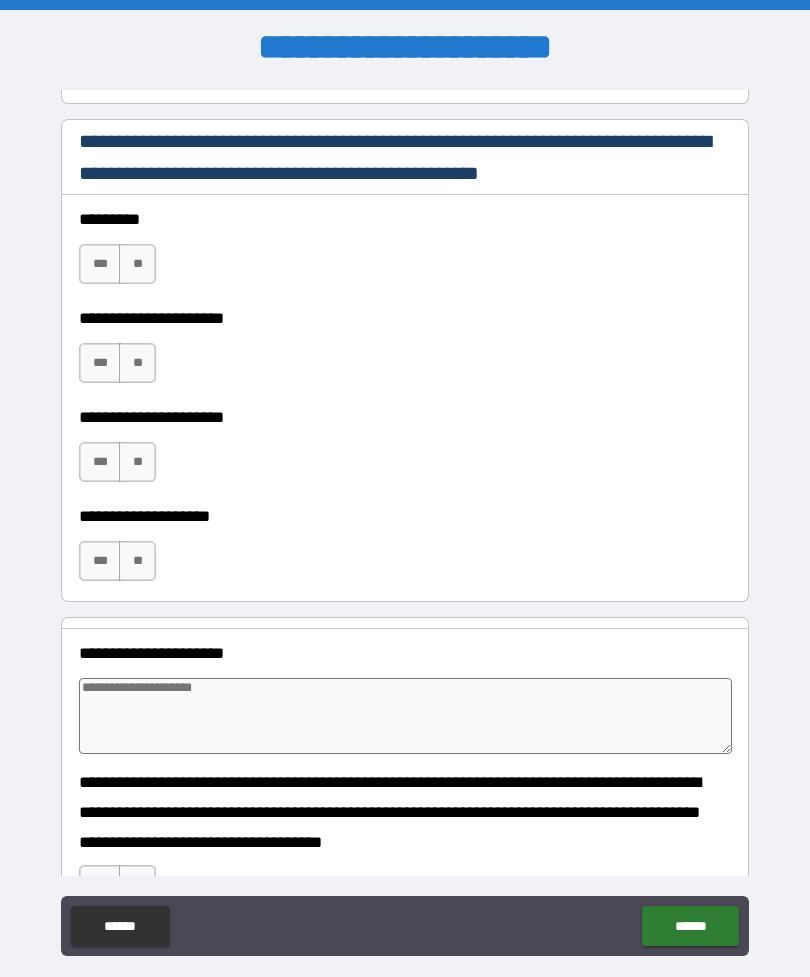 scroll, scrollTop: 1393, scrollLeft: 0, axis: vertical 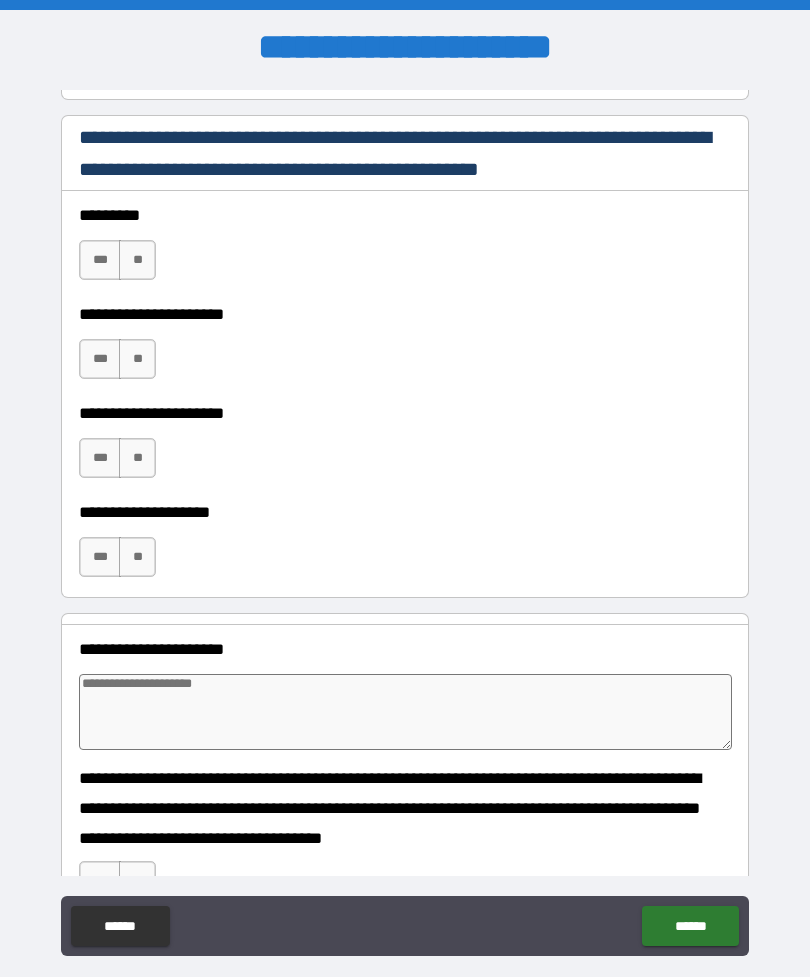 click on "***" at bounding box center [100, 359] 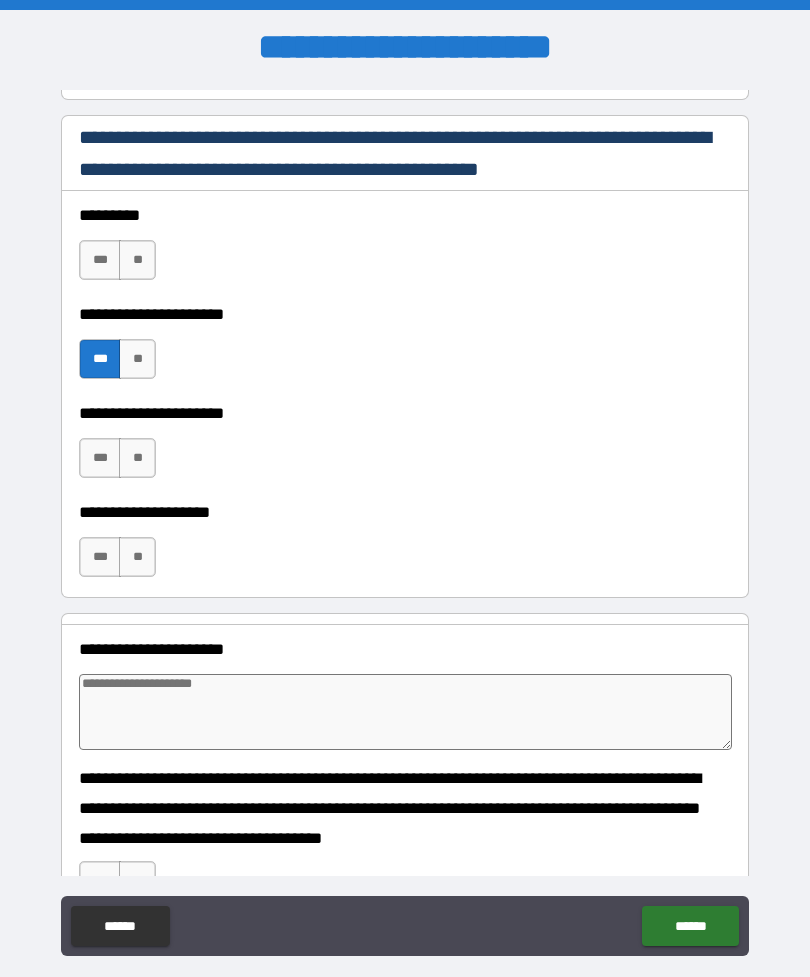 type on "*" 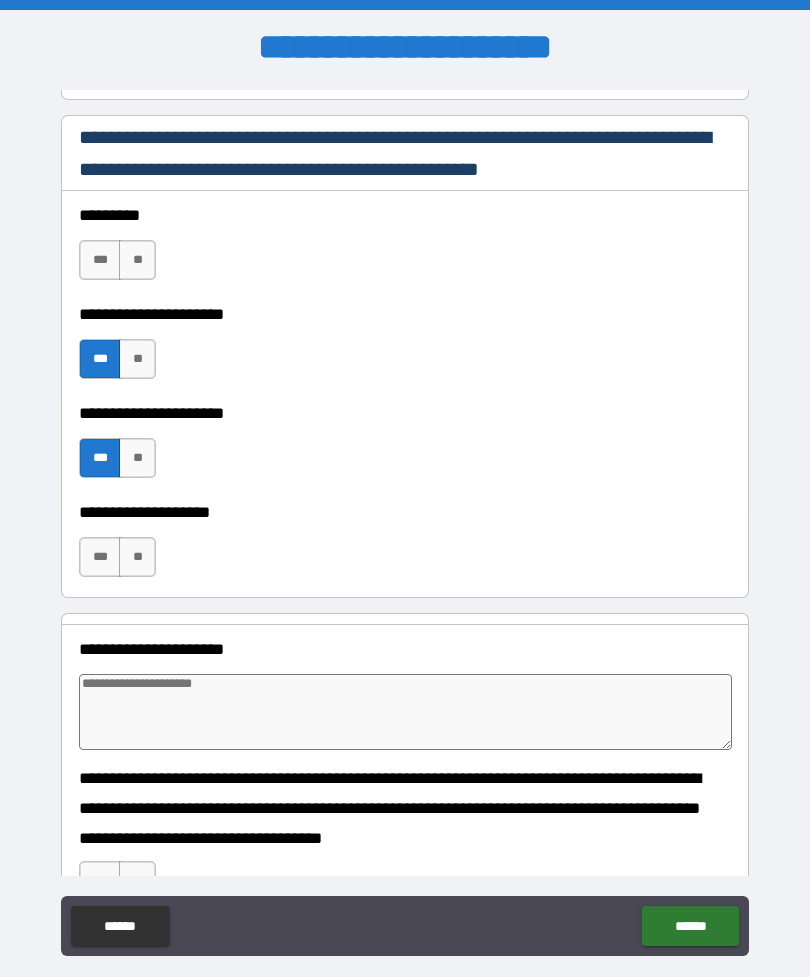 type on "*" 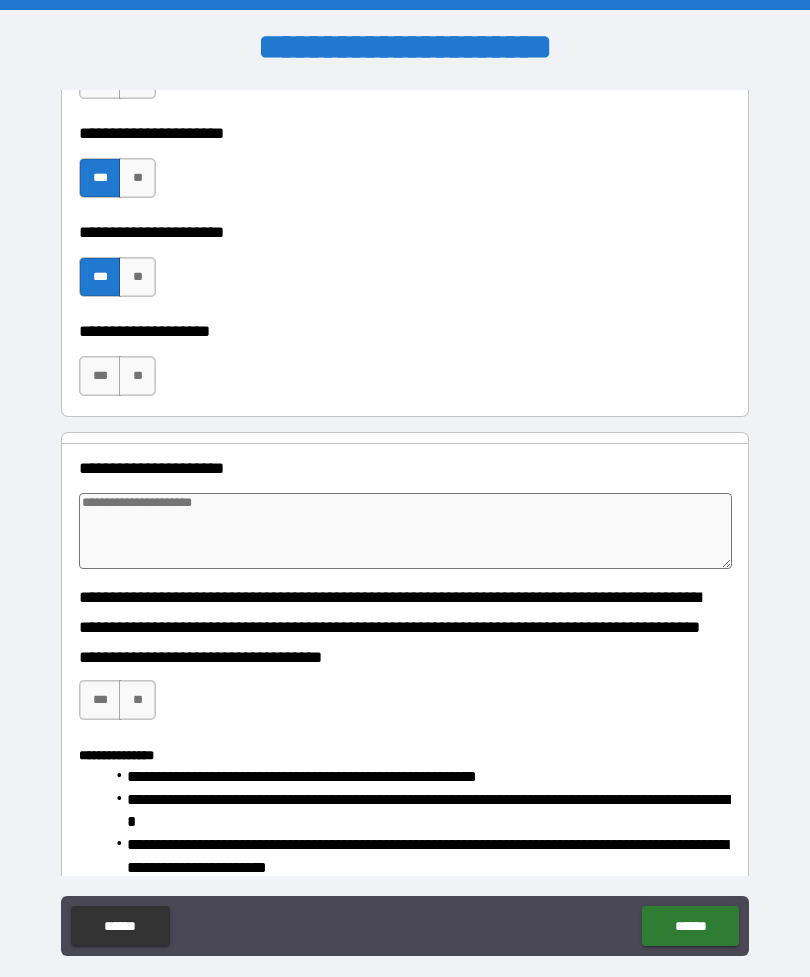 scroll, scrollTop: 1588, scrollLeft: 0, axis: vertical 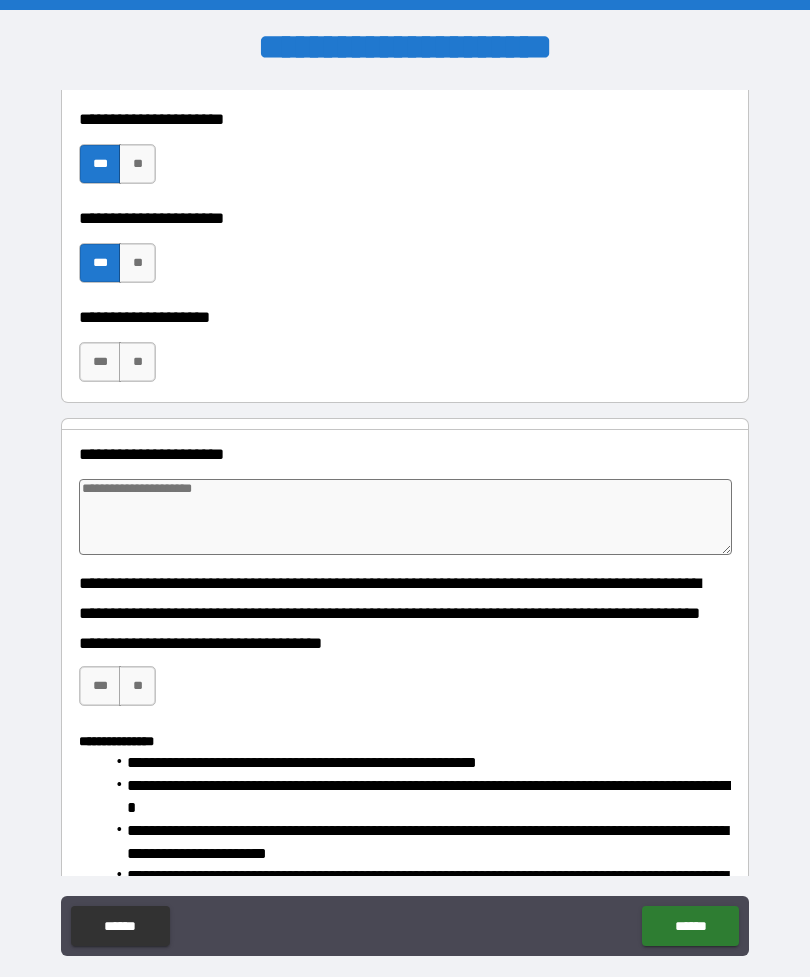 click on "***" at bounding box center (100, 362) 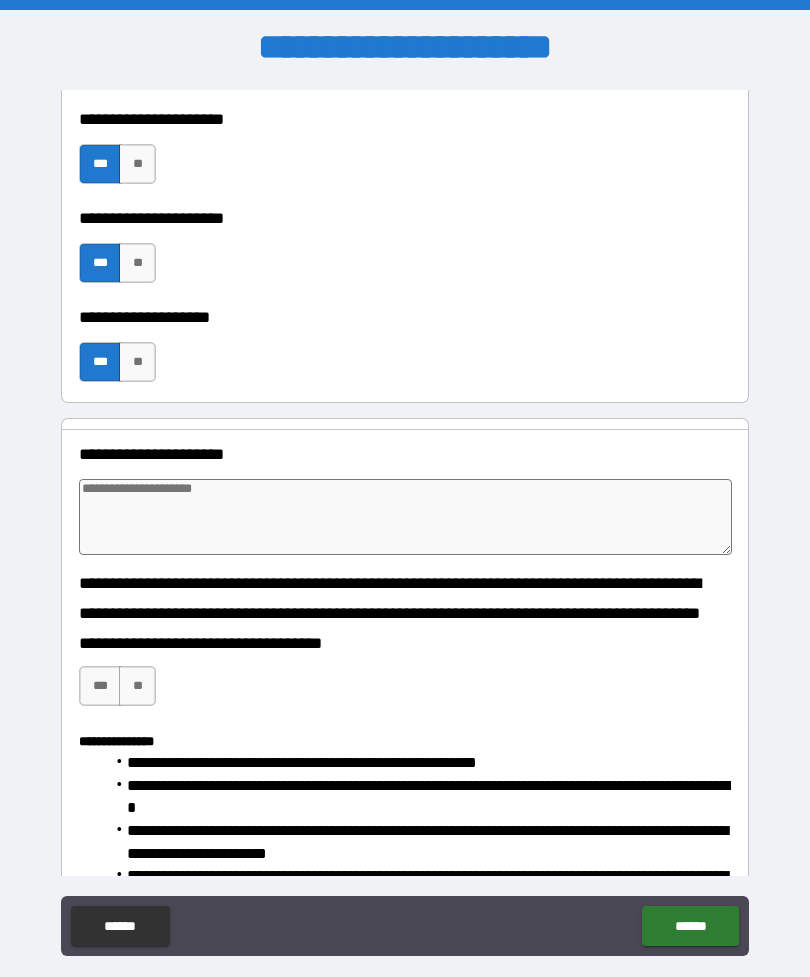 type on "*" 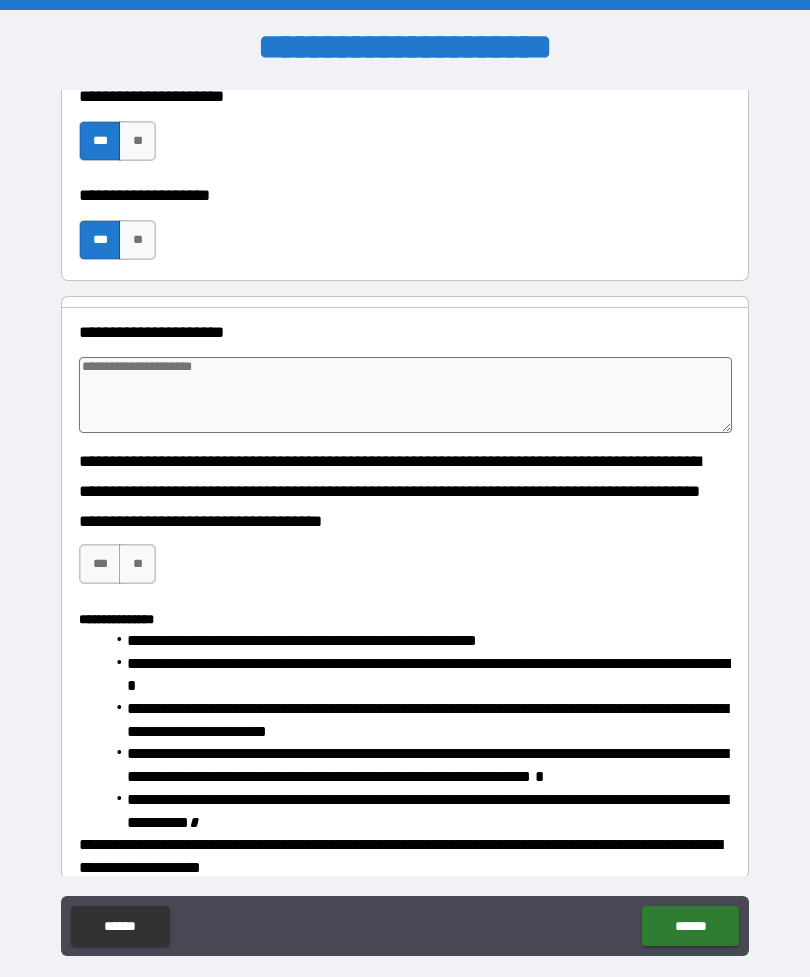 scroll, scrollTop: 1720, scrollLeft: 0, axis: vertical 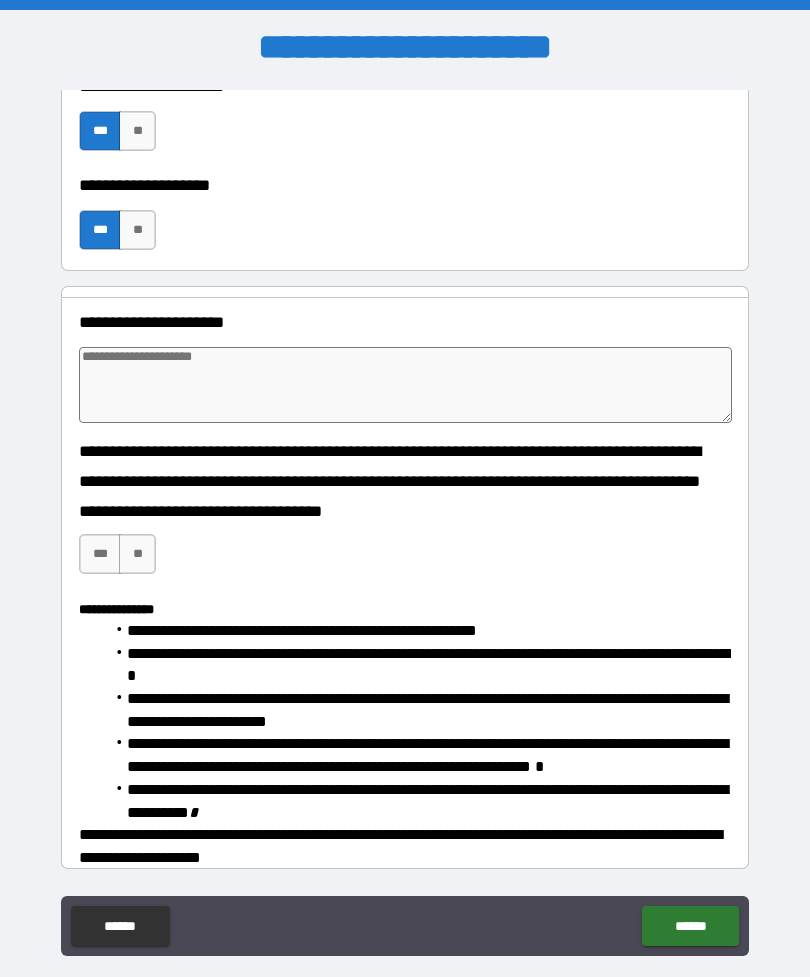 click at bounding box center (405, 385) 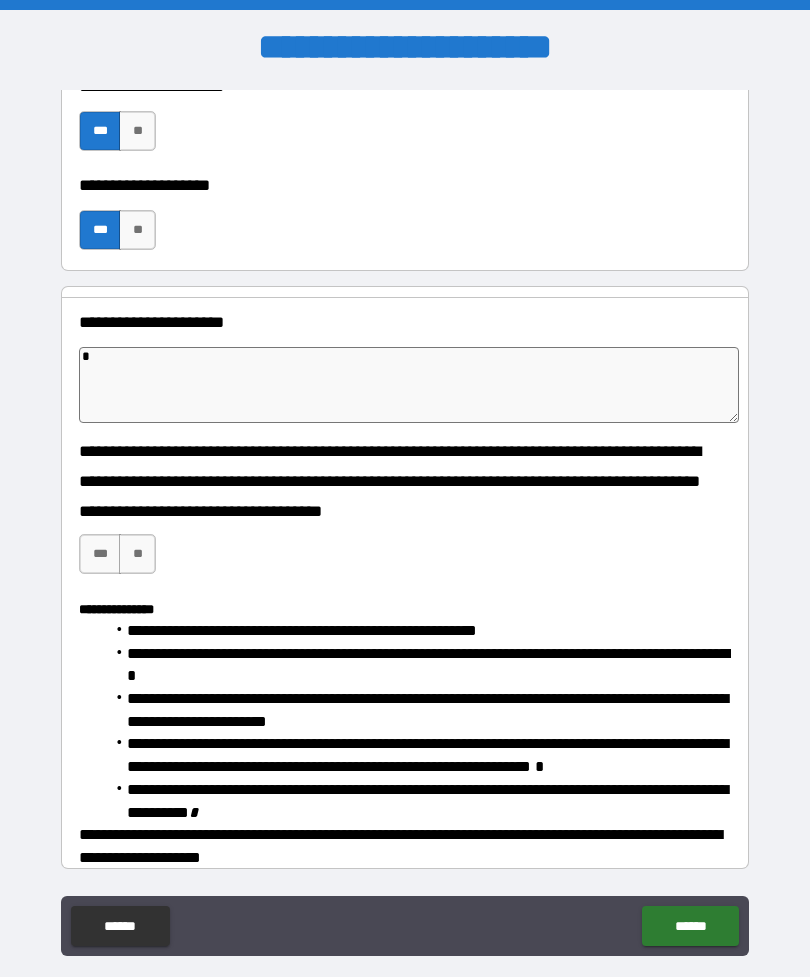 type on "*" 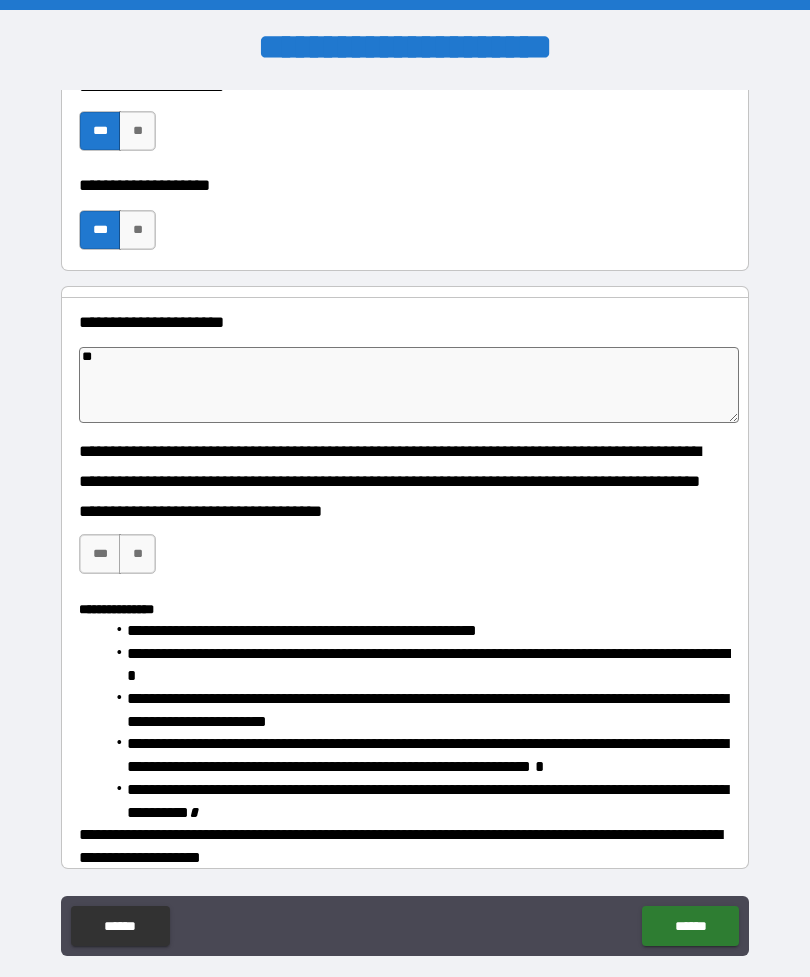 type on "*" 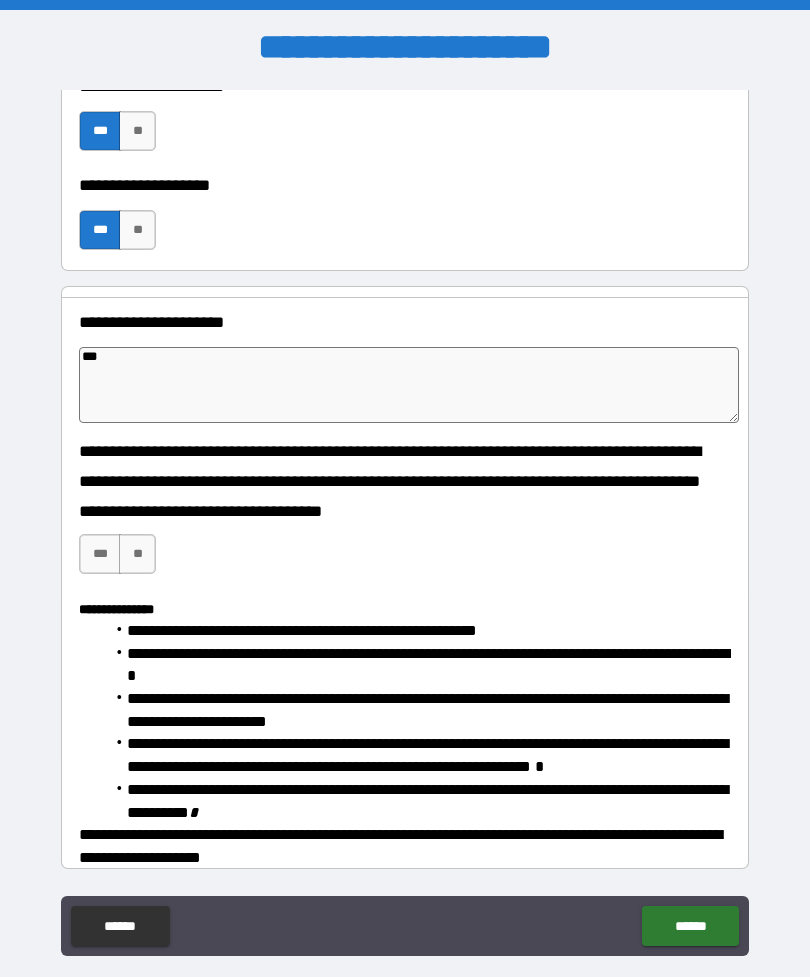 type on "*" 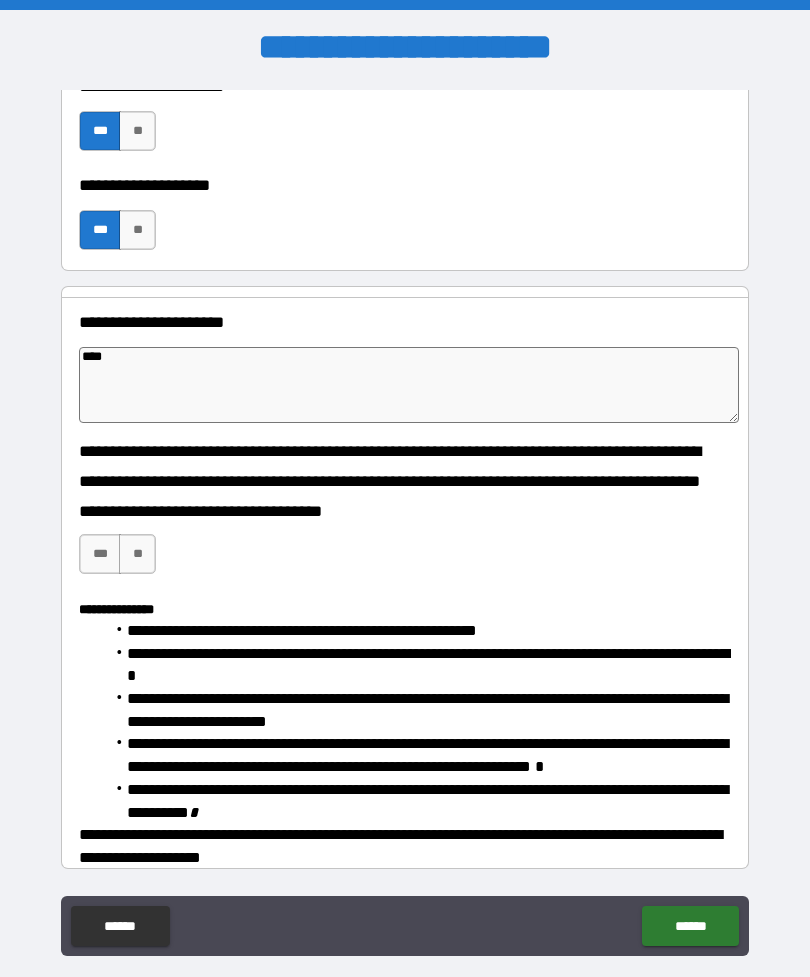 type on "*" 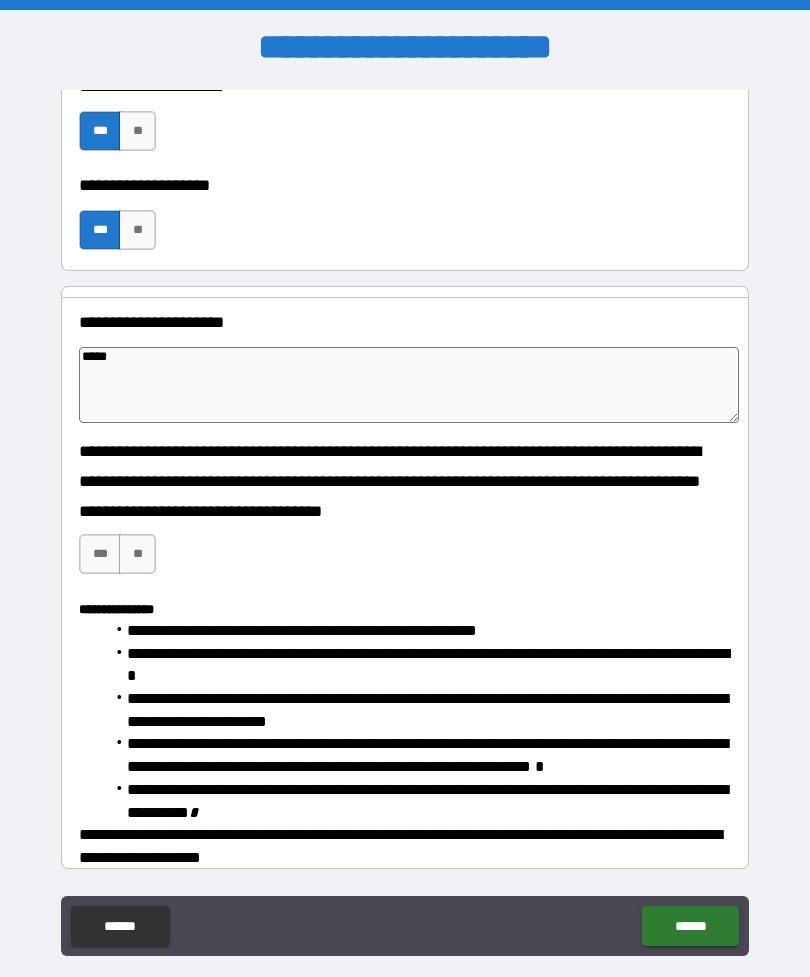 type on "*" 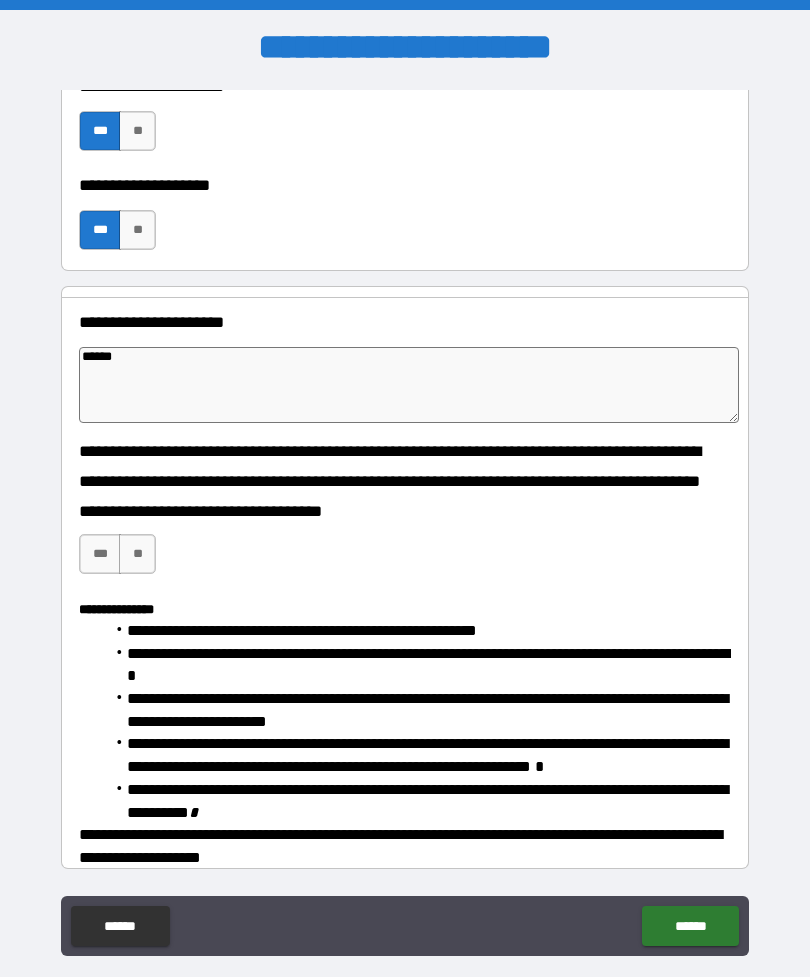 type on "*" 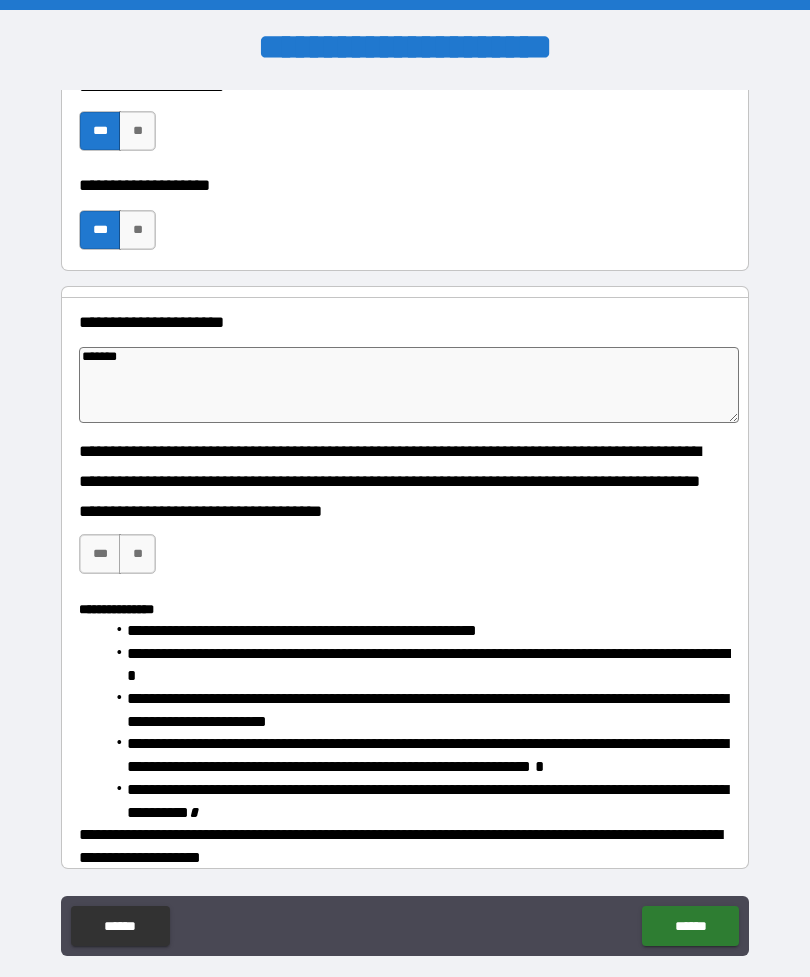 type on "*" 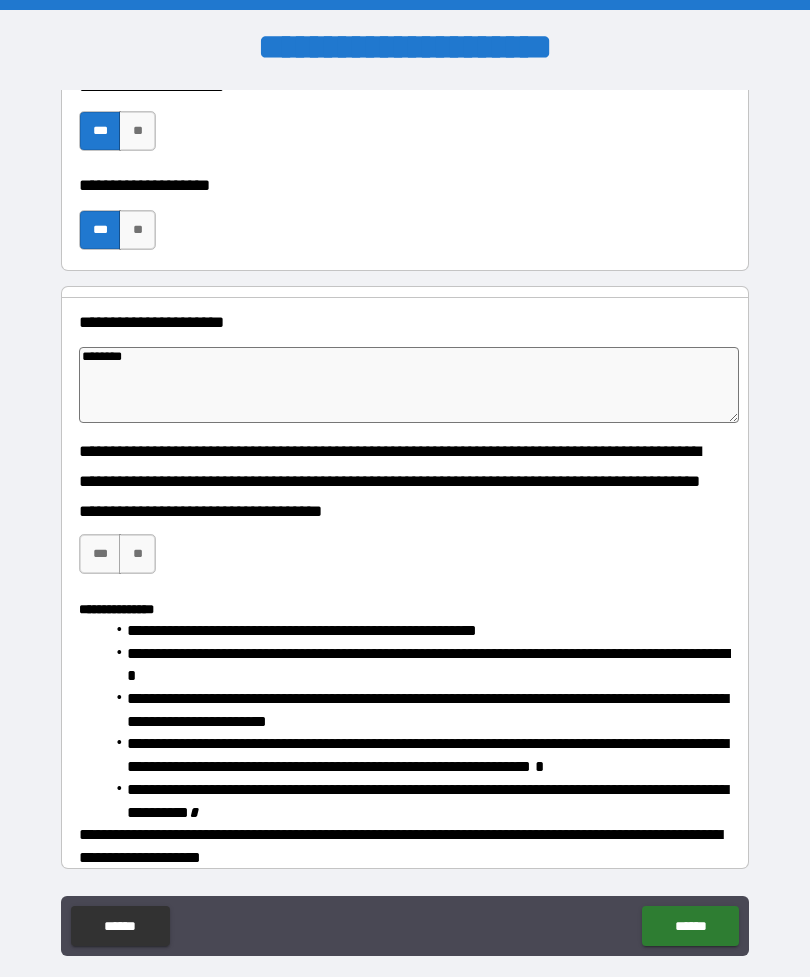 type on "*" 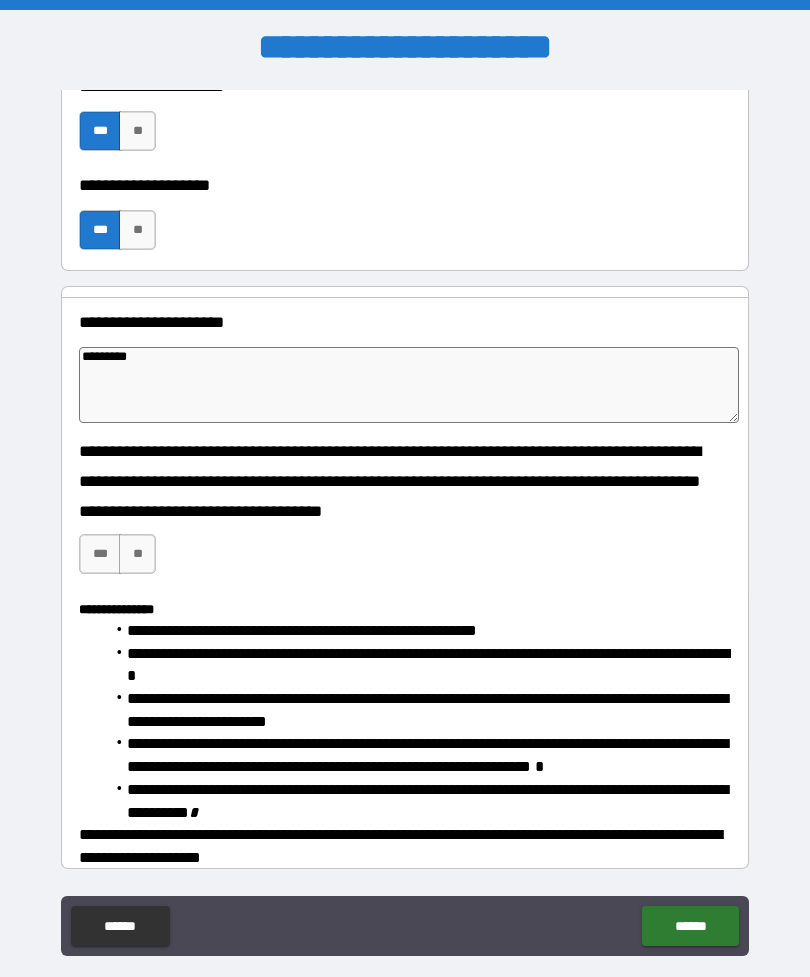 type on "*" 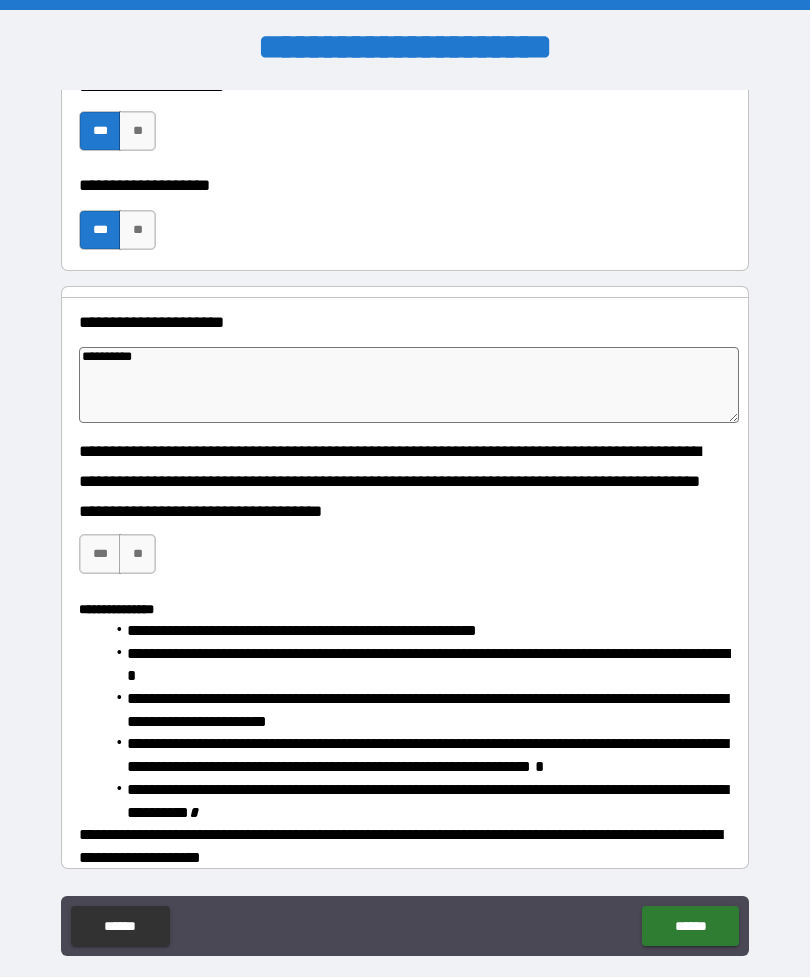 type on "*" 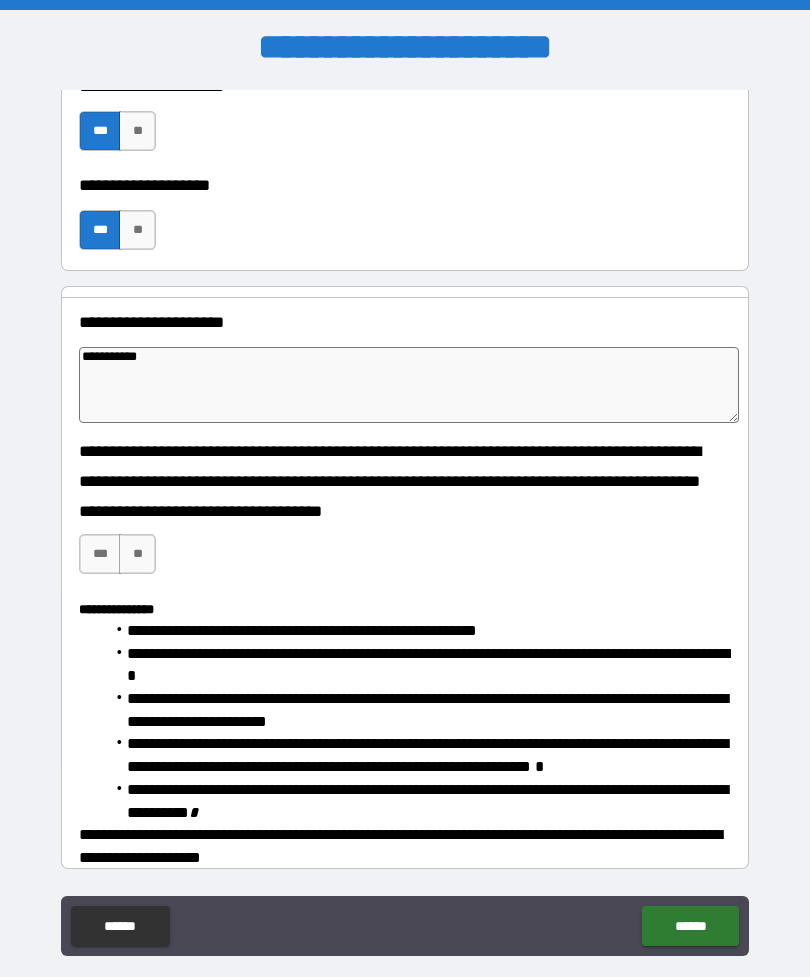 type on "*" 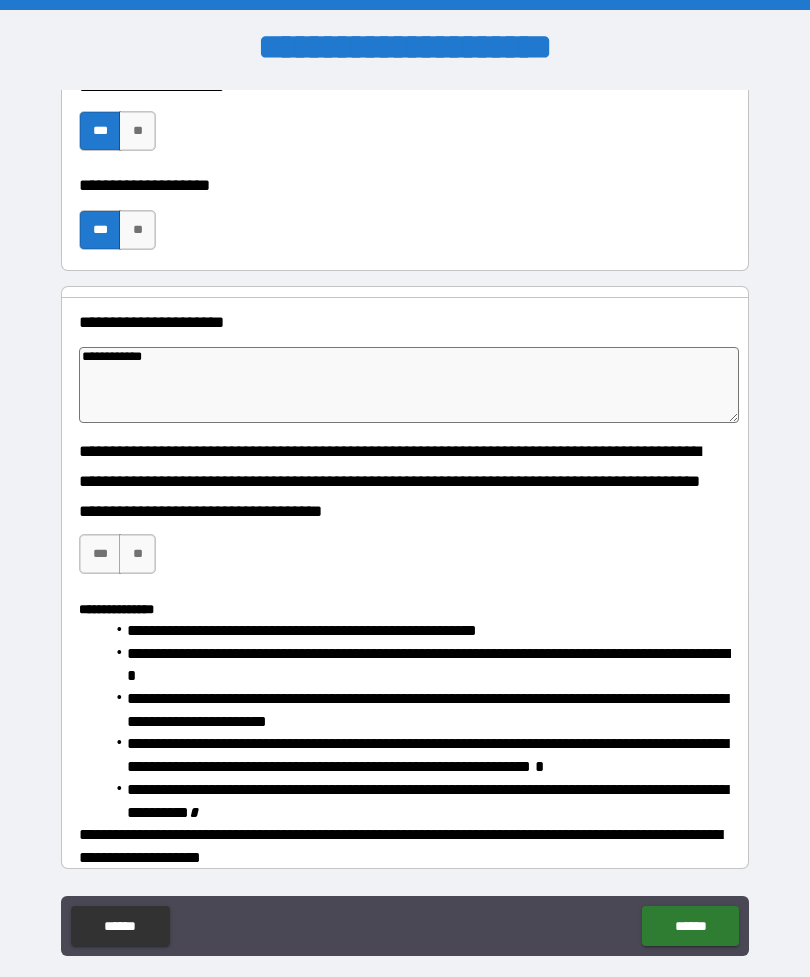 type on "*" 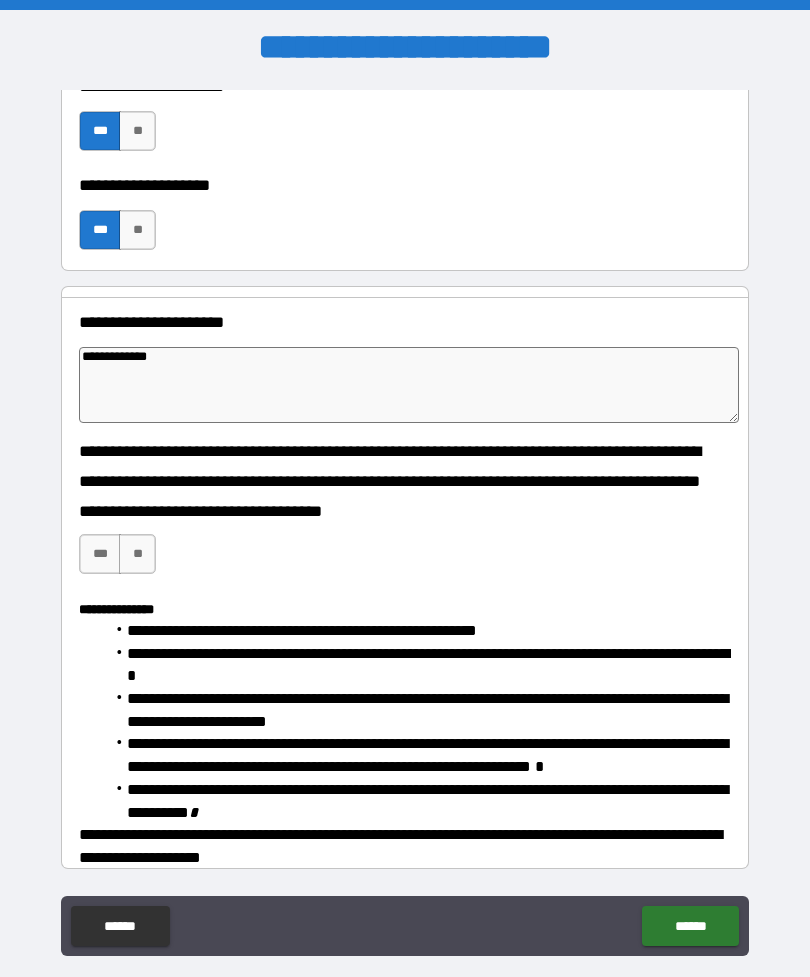 type on "*" 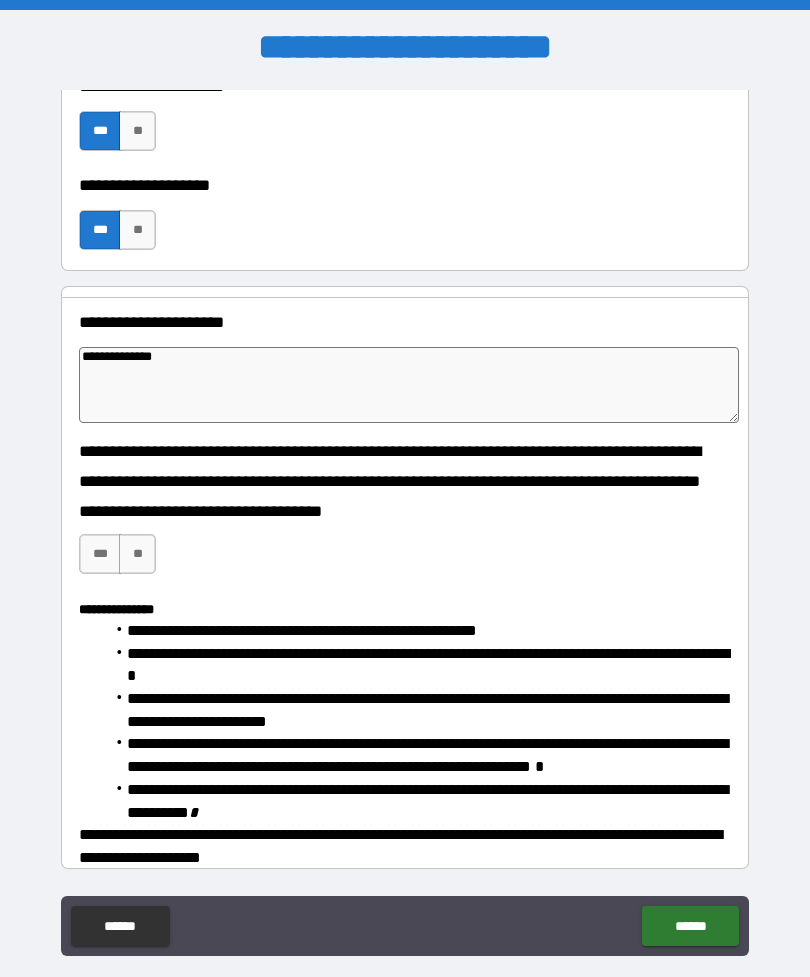 type on "*" 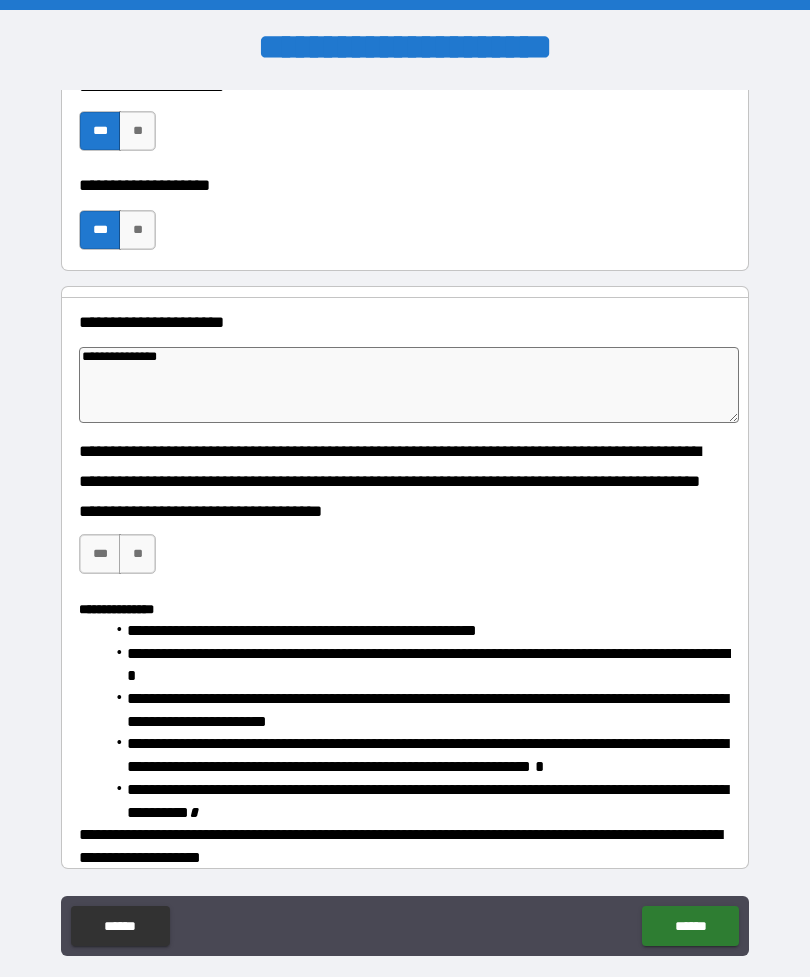 type on "*" 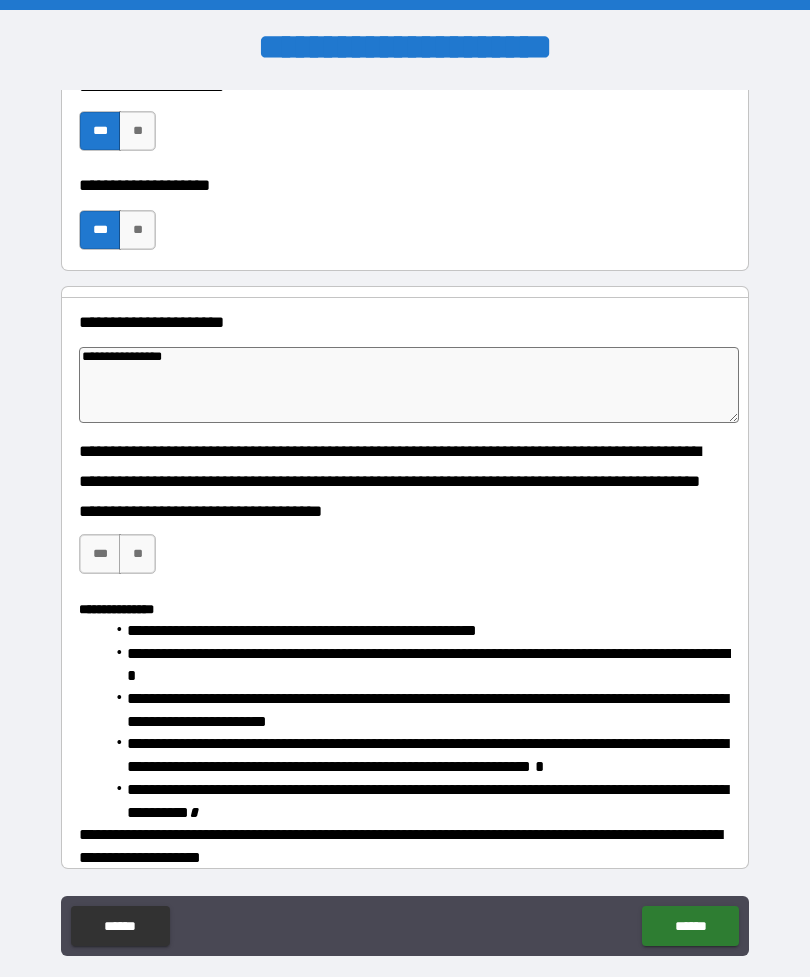 type on "*" 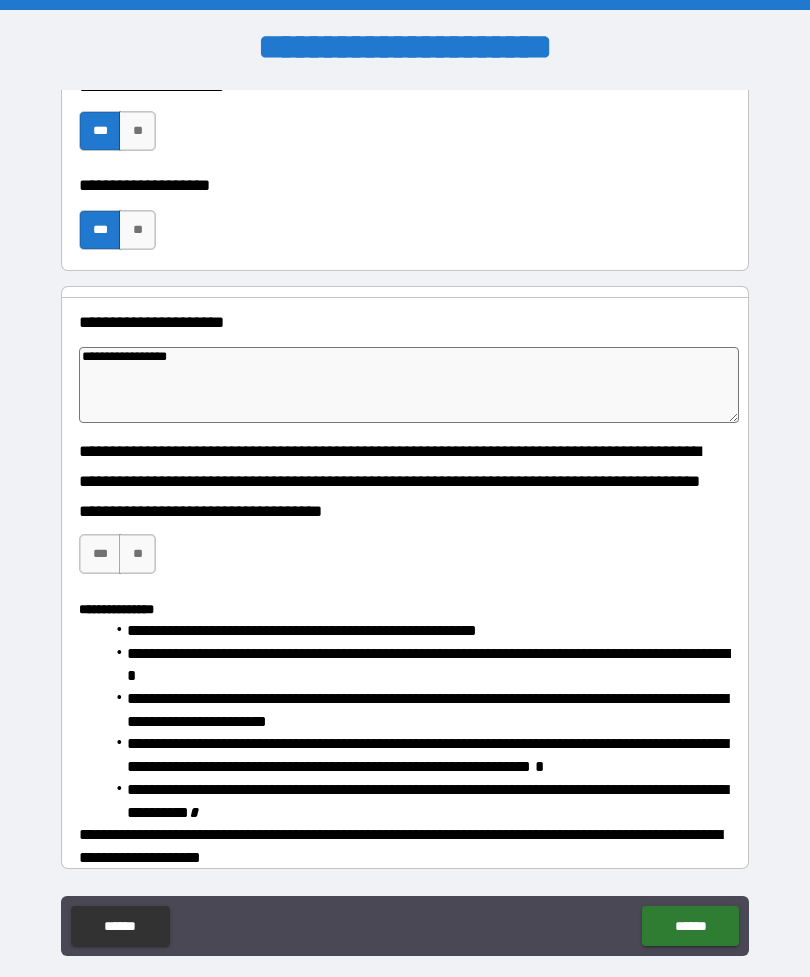 type on "*" 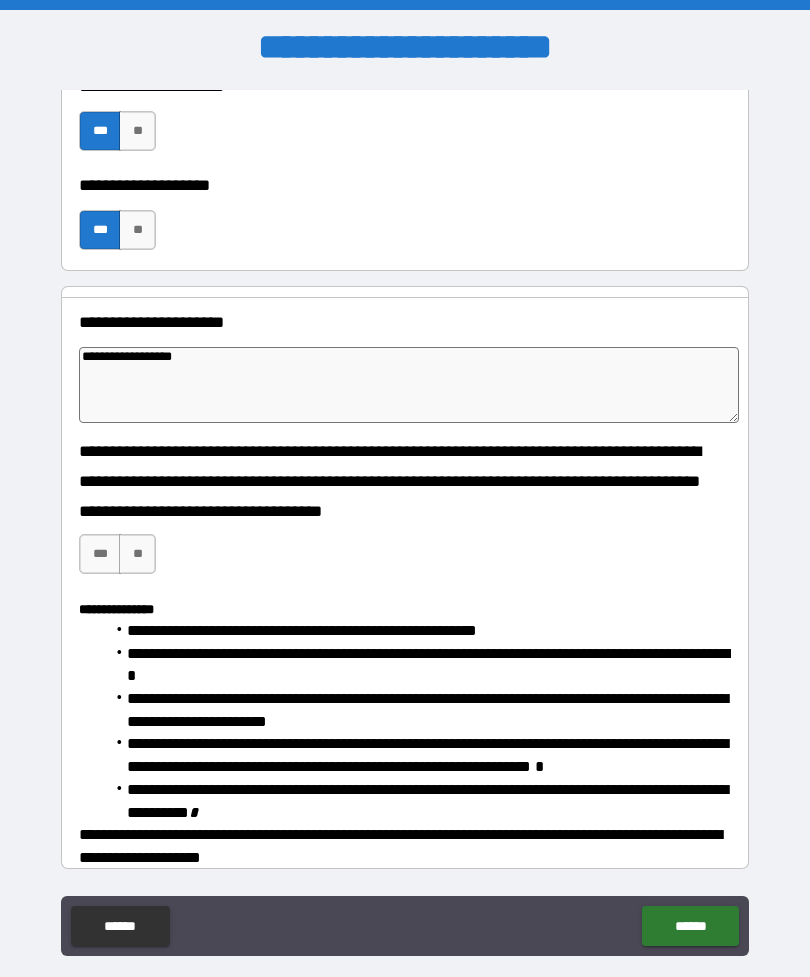 type on "*" 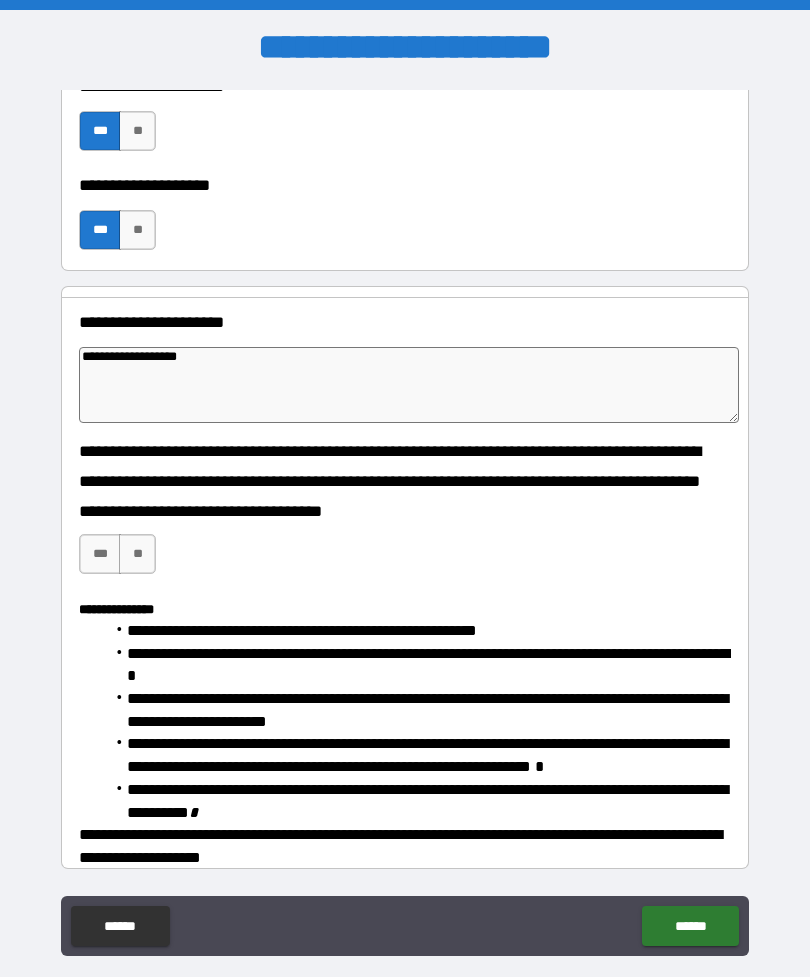 type on "*" 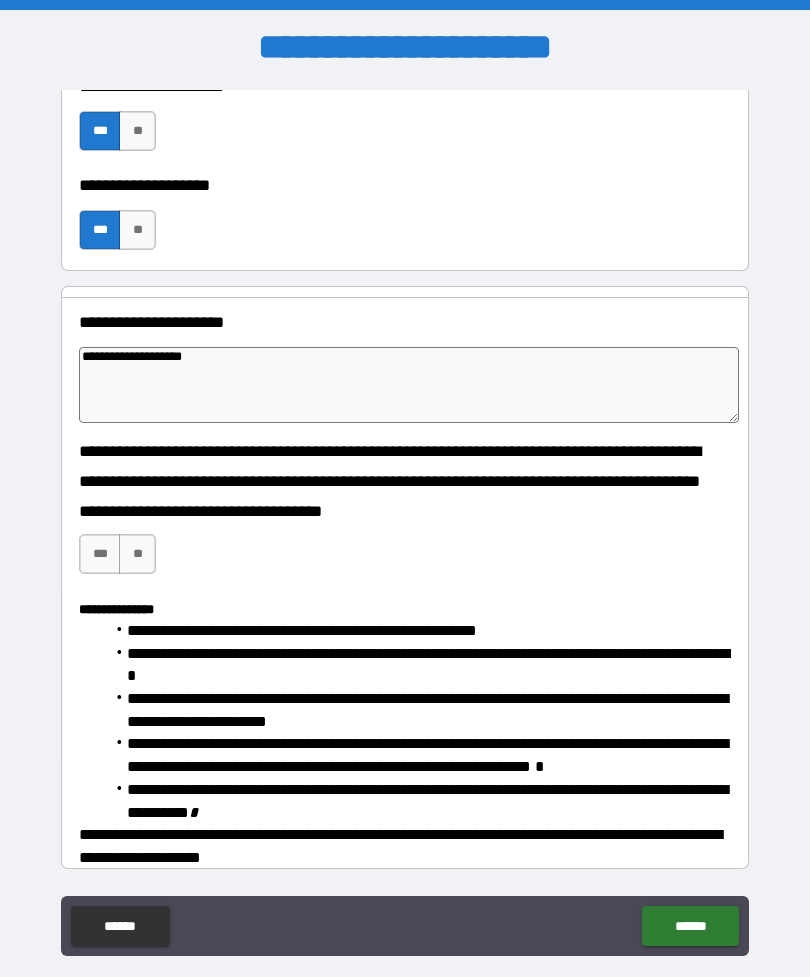 type on "*" 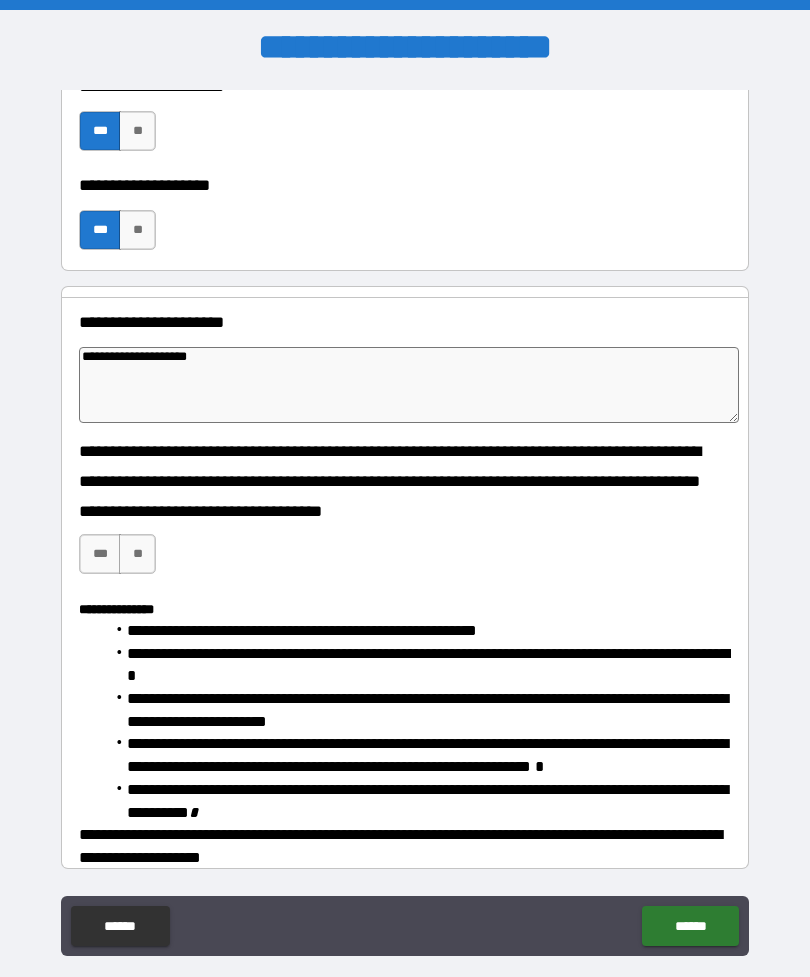 type on "*" 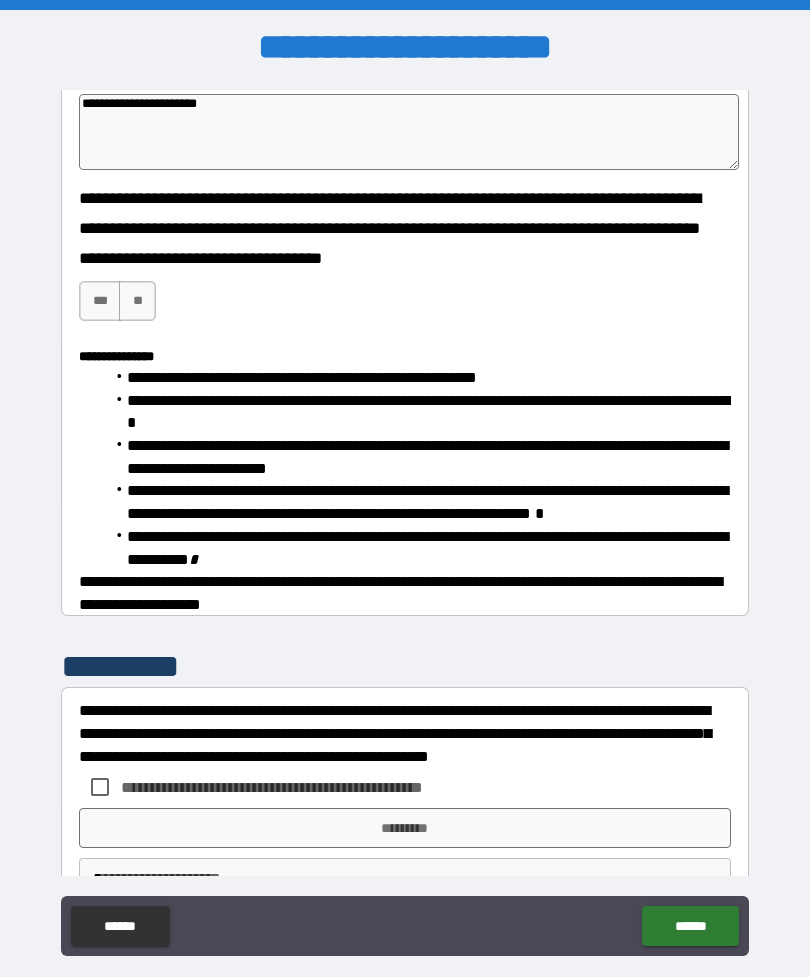 scroll, scrollTop: 1989, scrollLeft: 0, axis: vertical 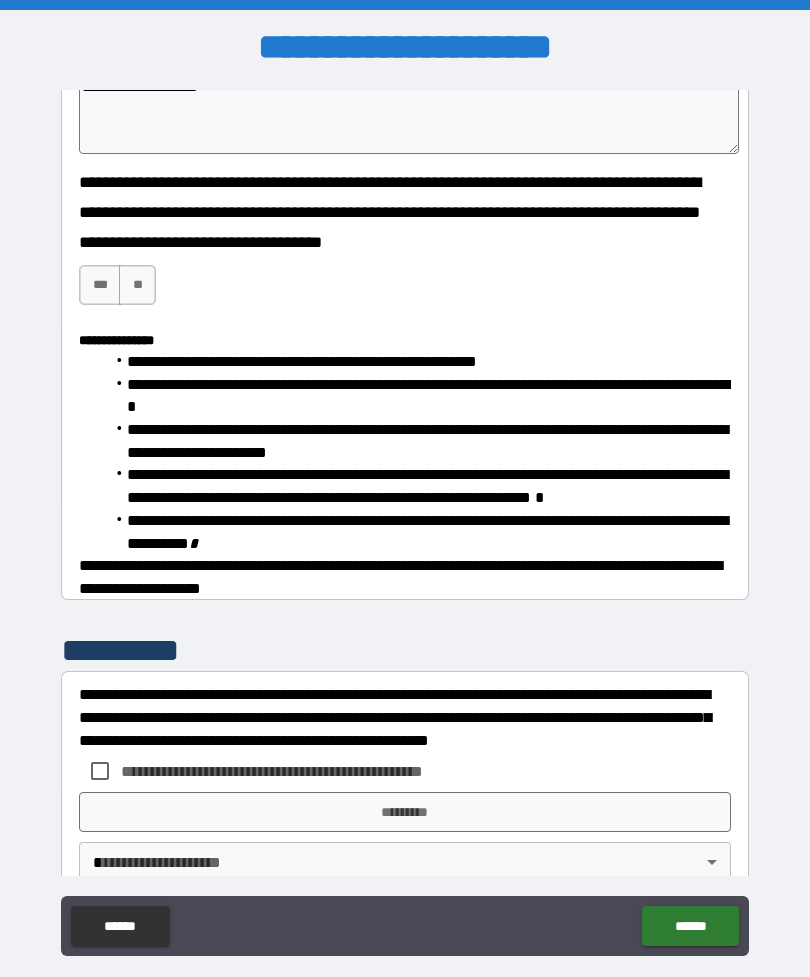 click on "***" at bounding box center [100, 285] 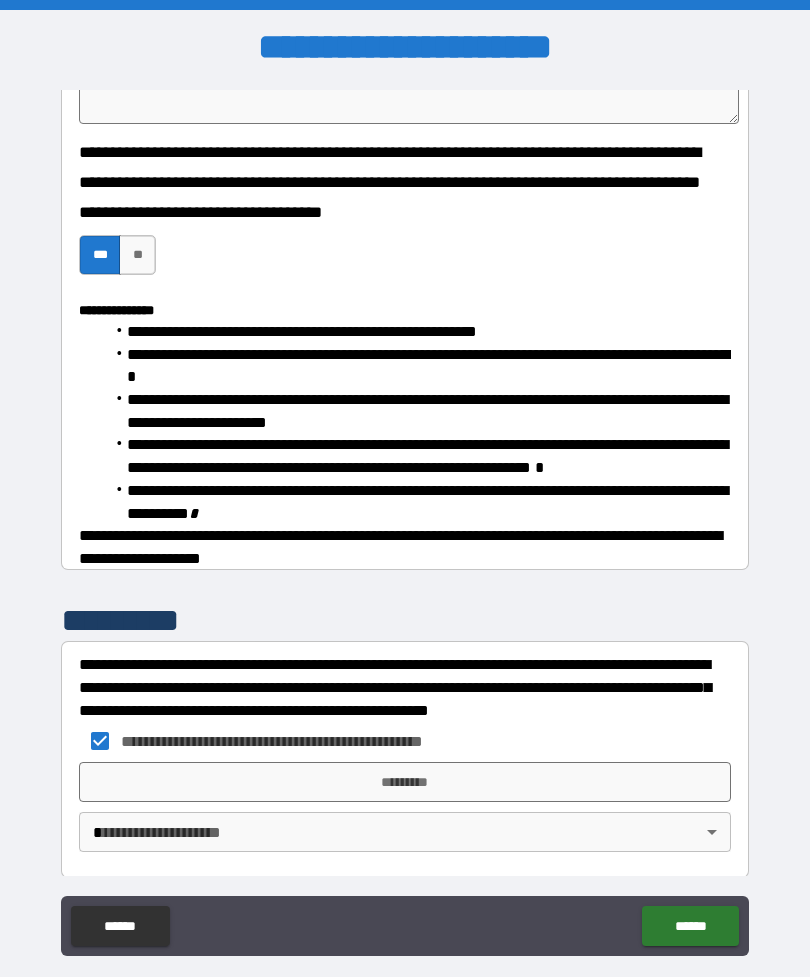 scroll, scrollTop: 2019, scrollLeft: 0, axis: vertical 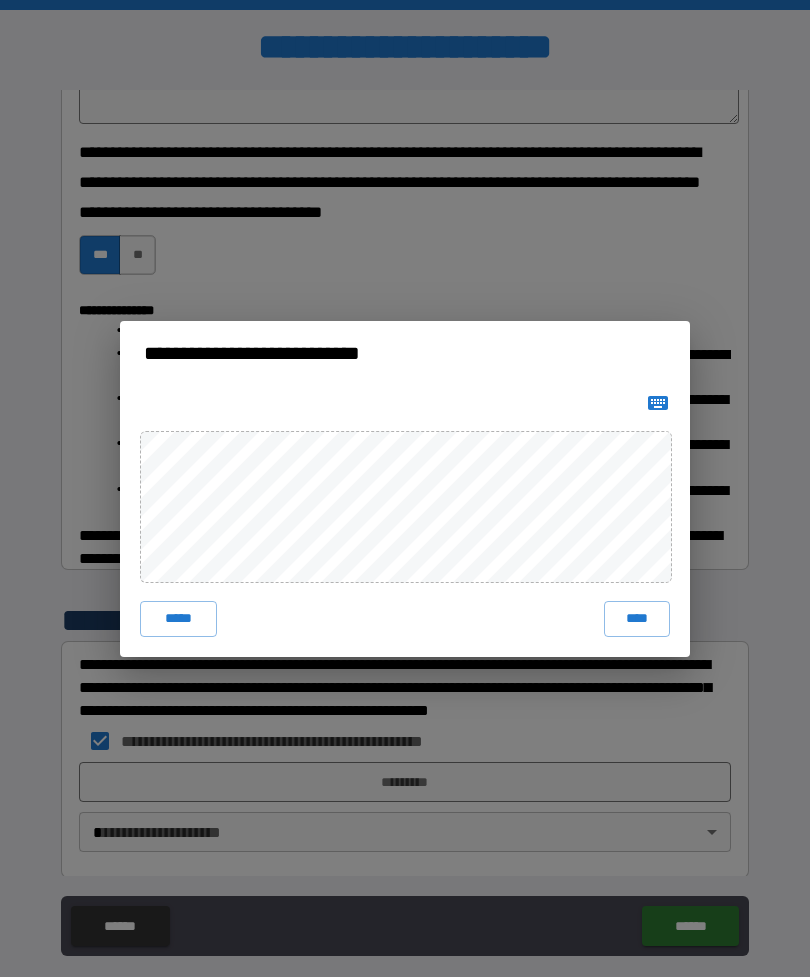 click on "****" at bounding box center (637, 619) 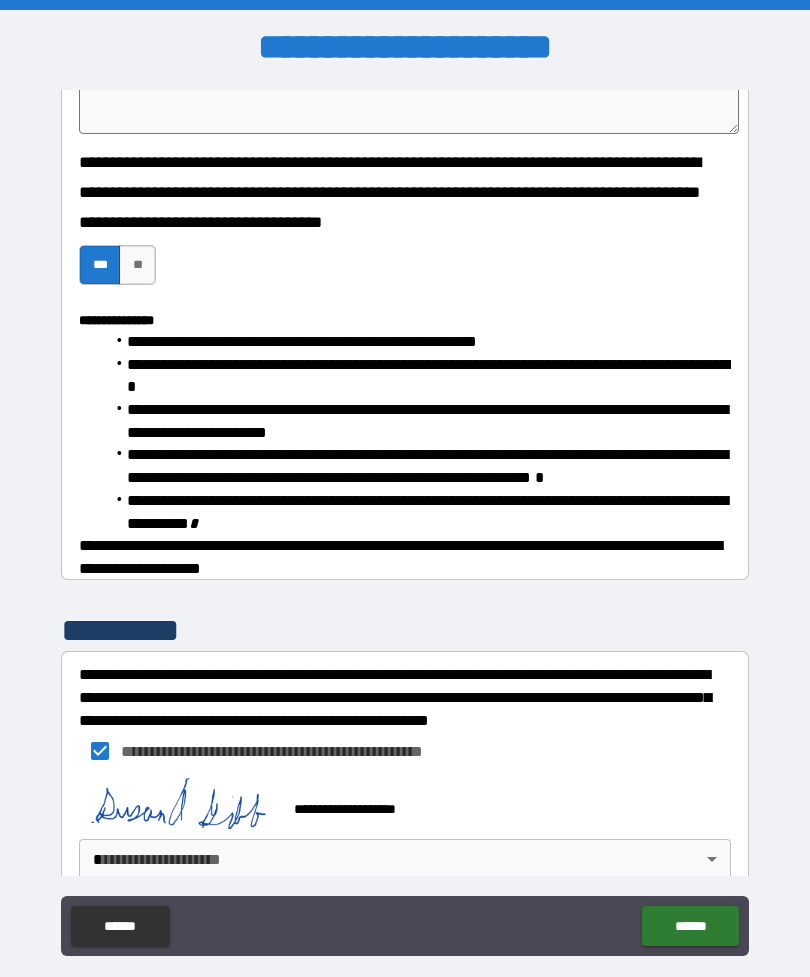 click on "******" at bounding box center [690, 926] 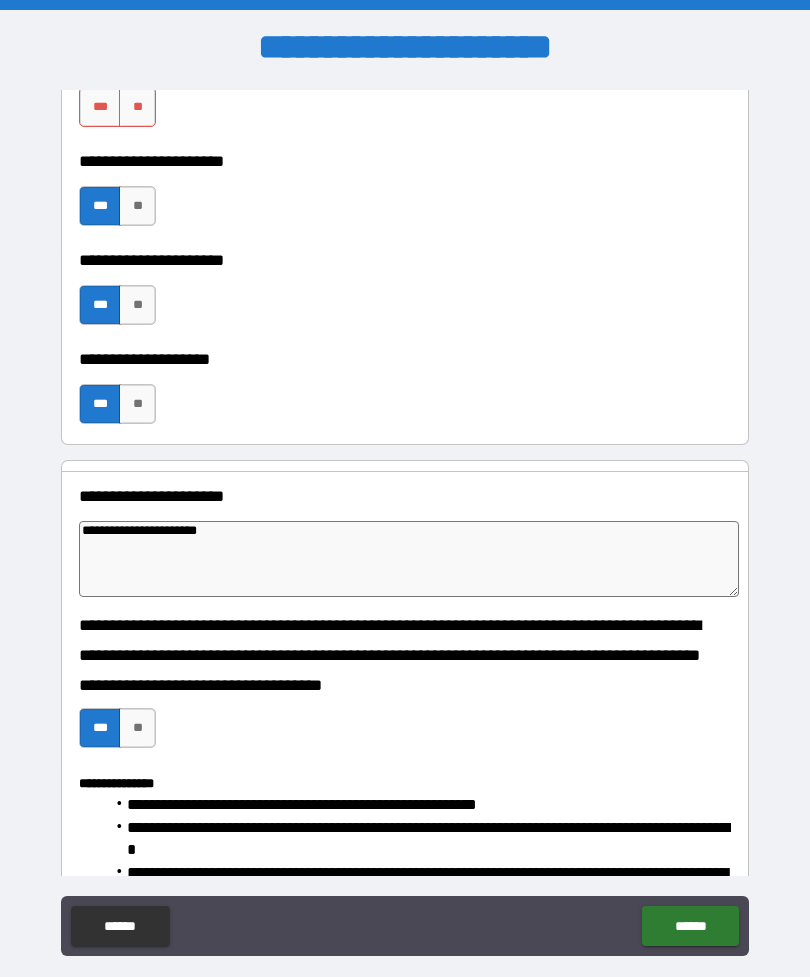 scroll, scrollTop: 1545, scrollLeft: 0, axis: vertical 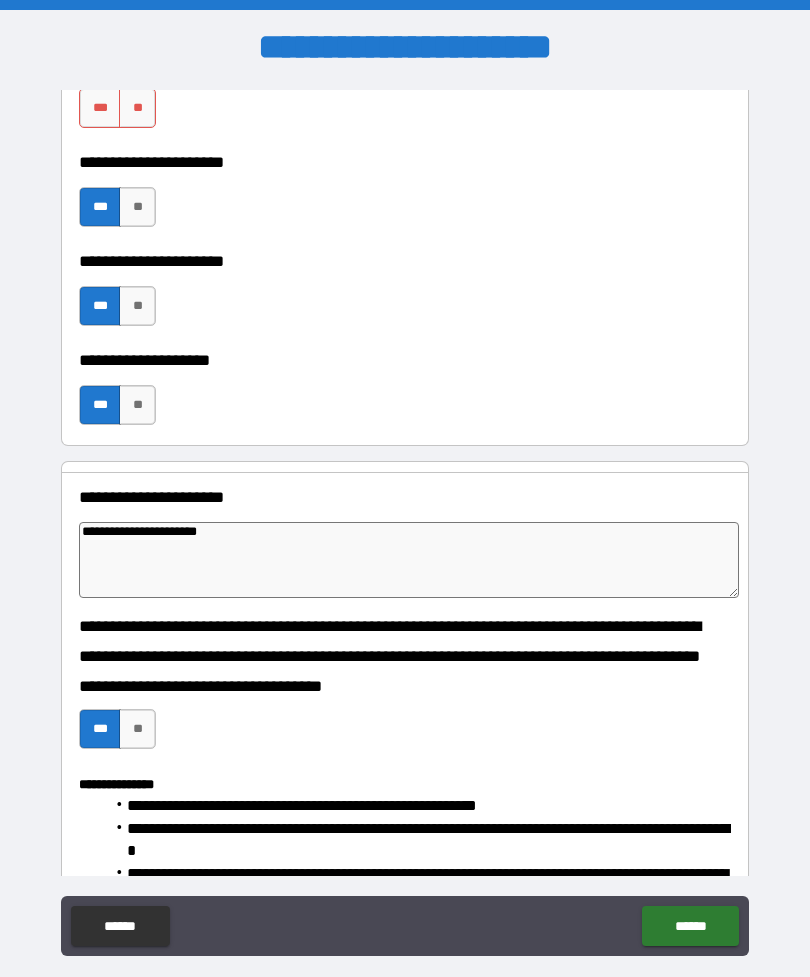 click on "**********" at bounding box center (409, 560) 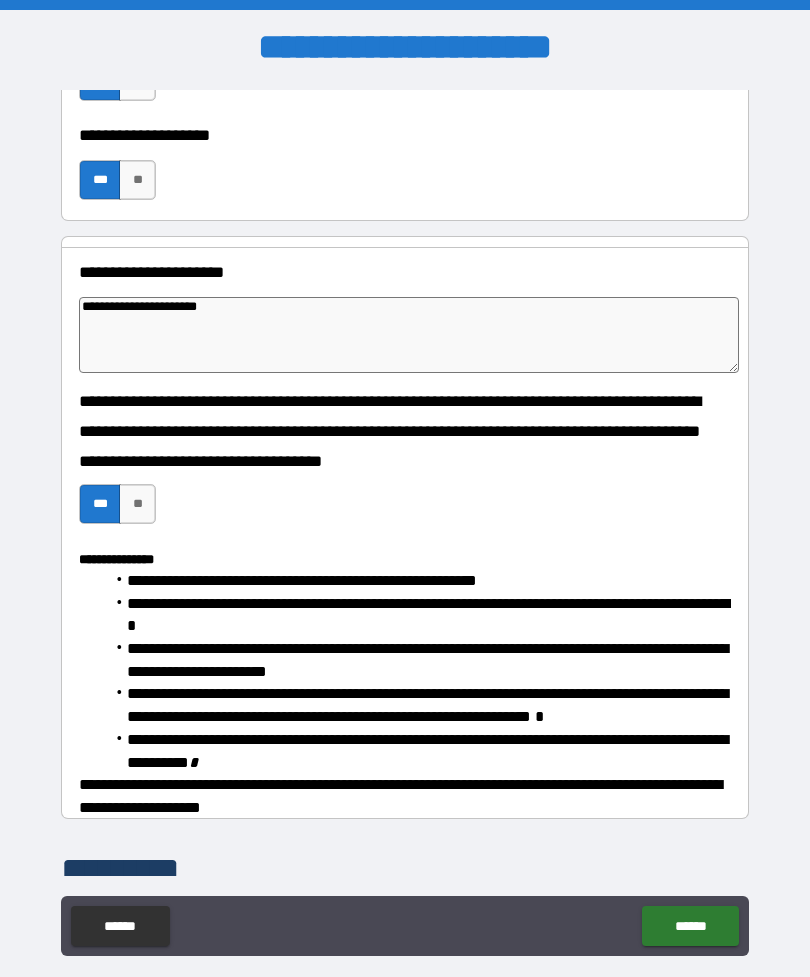 scroll, scrollTop: 1785, scrollLeft: 0, axis: vertical 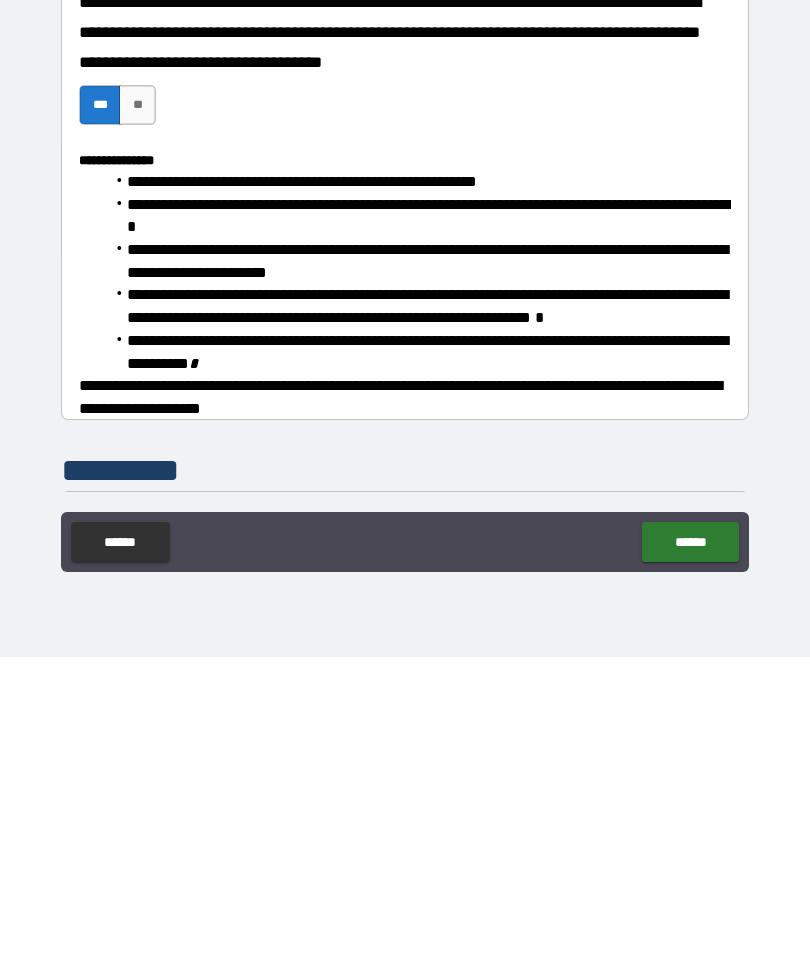 click on "******" at bounding box center [690, 862] 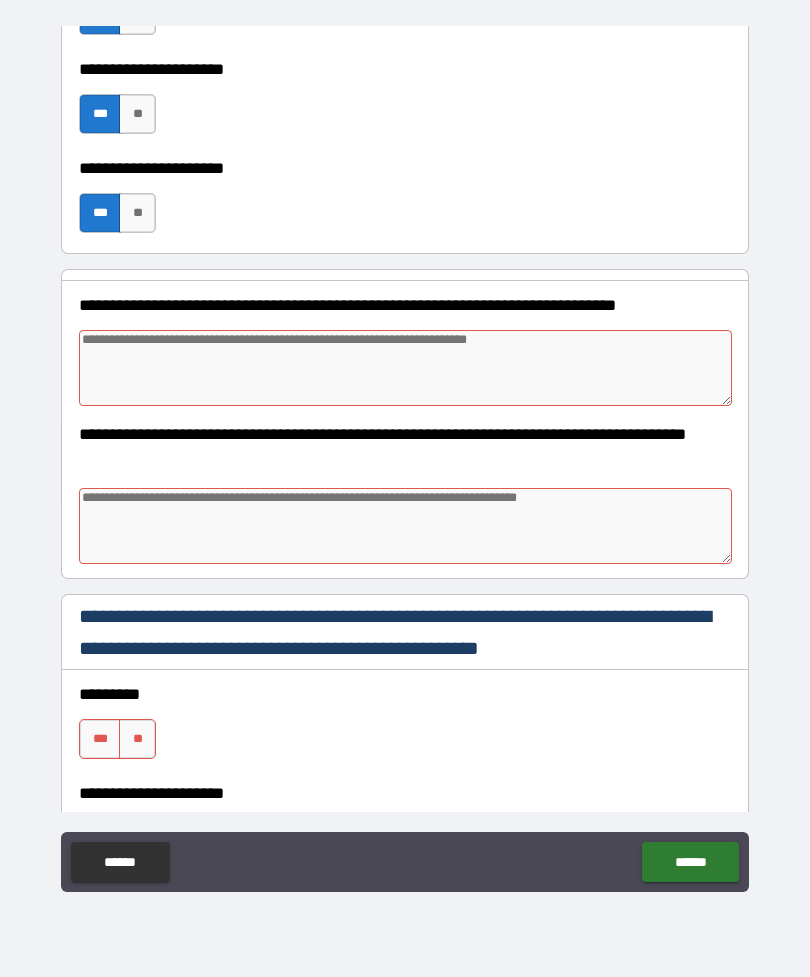 scroll, scrollTop: 866, scrollLeft: 0, axis: vertical 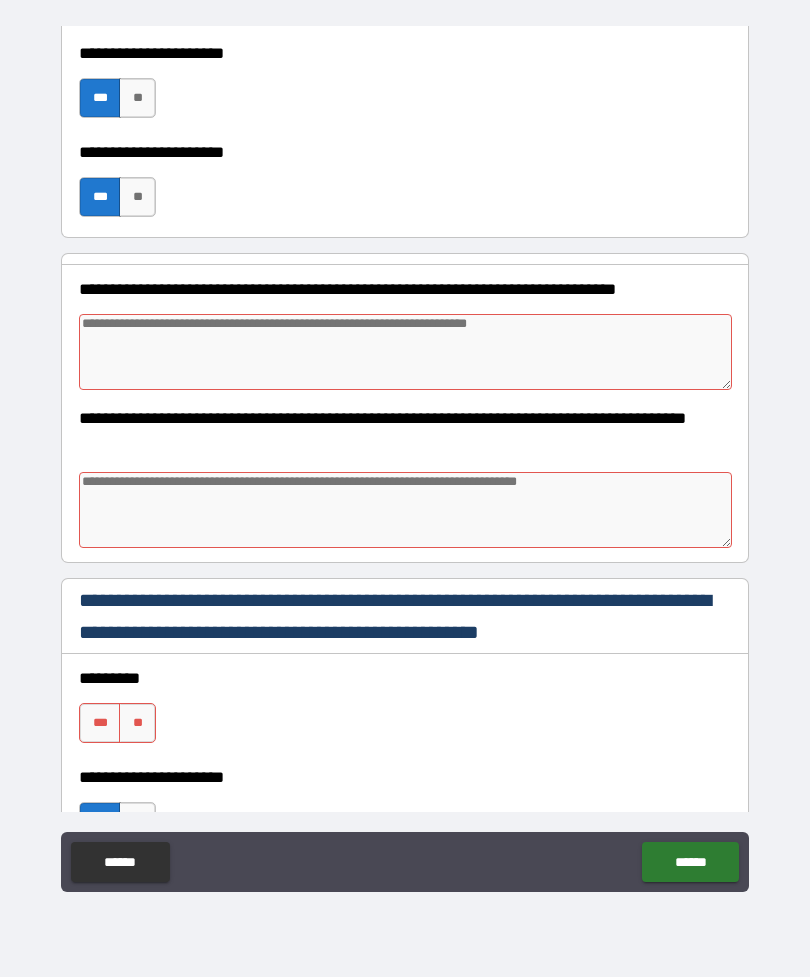 click at bounding box center [405, 352] 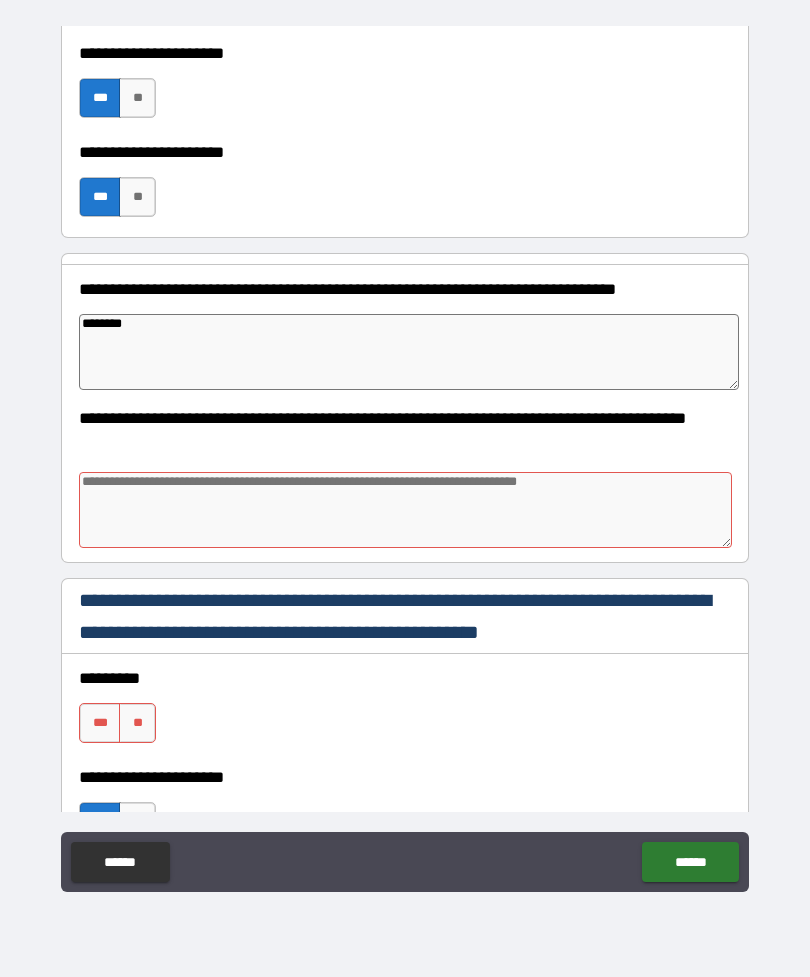 click at bounding box center (405, 510) 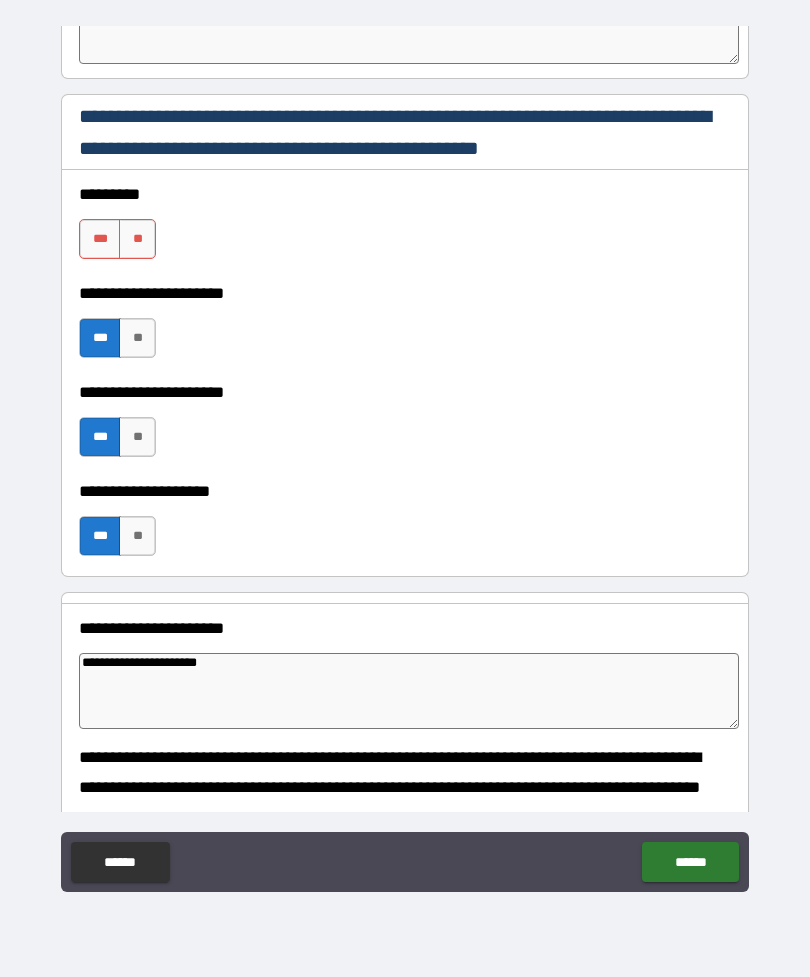scroll, scrollTop: 1354, scrollLeft: 0, axis: vertical 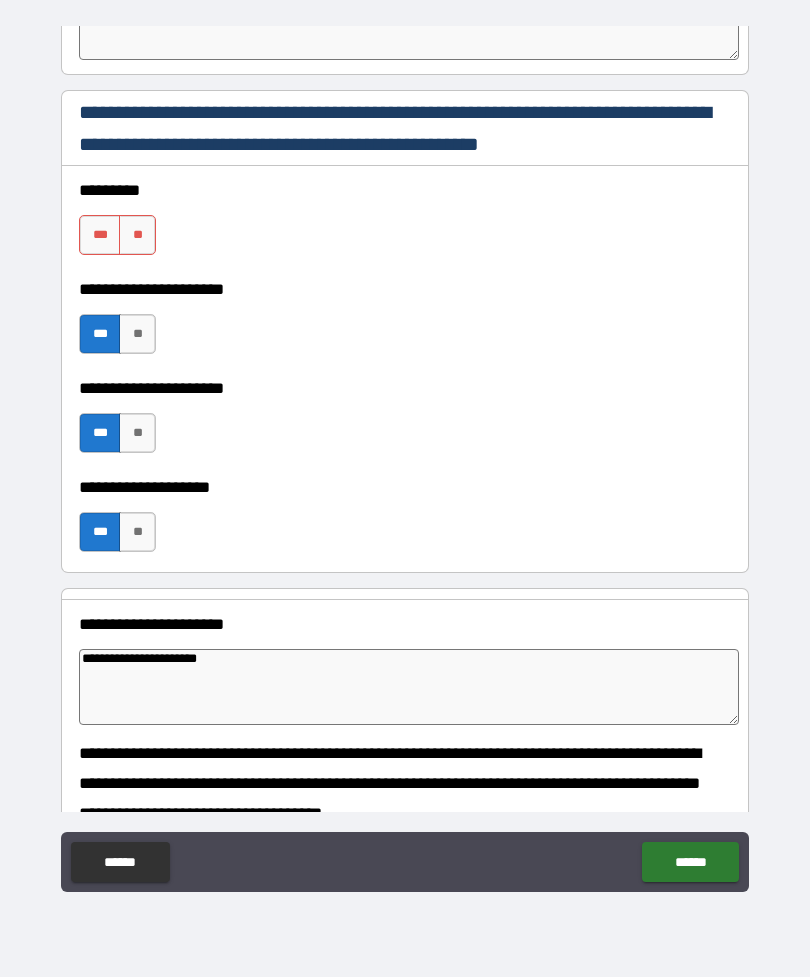 click on "***" at bounding box center (100, 235) 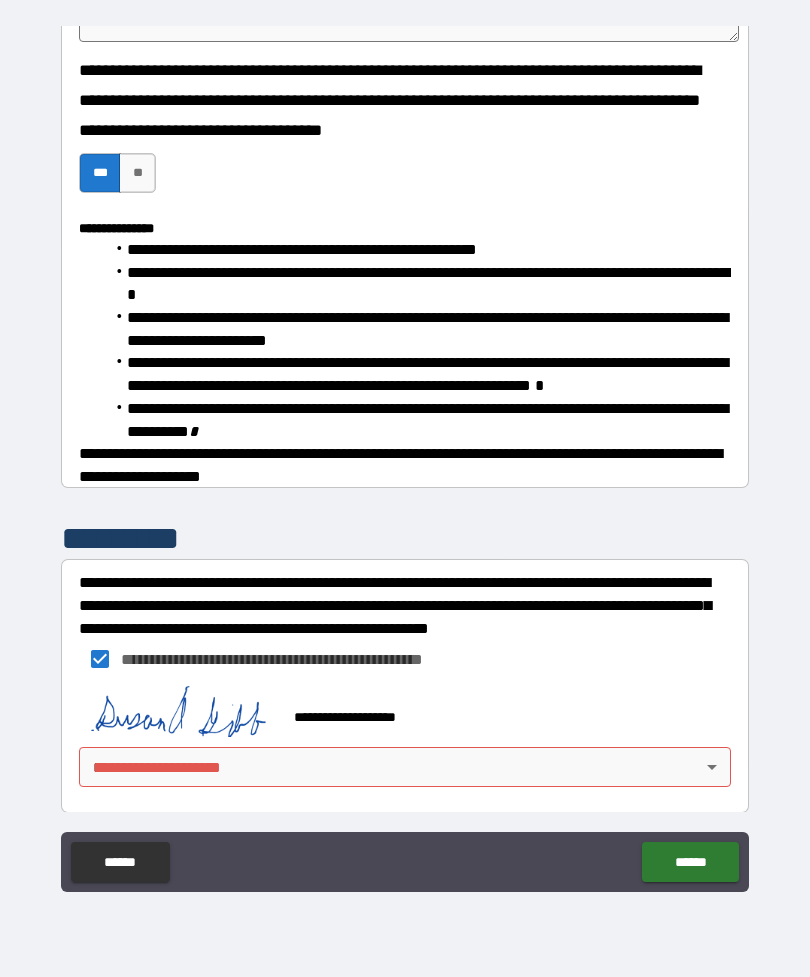 scroll, scrollTop: 2036, scrollLeft: 0, axis: vertical 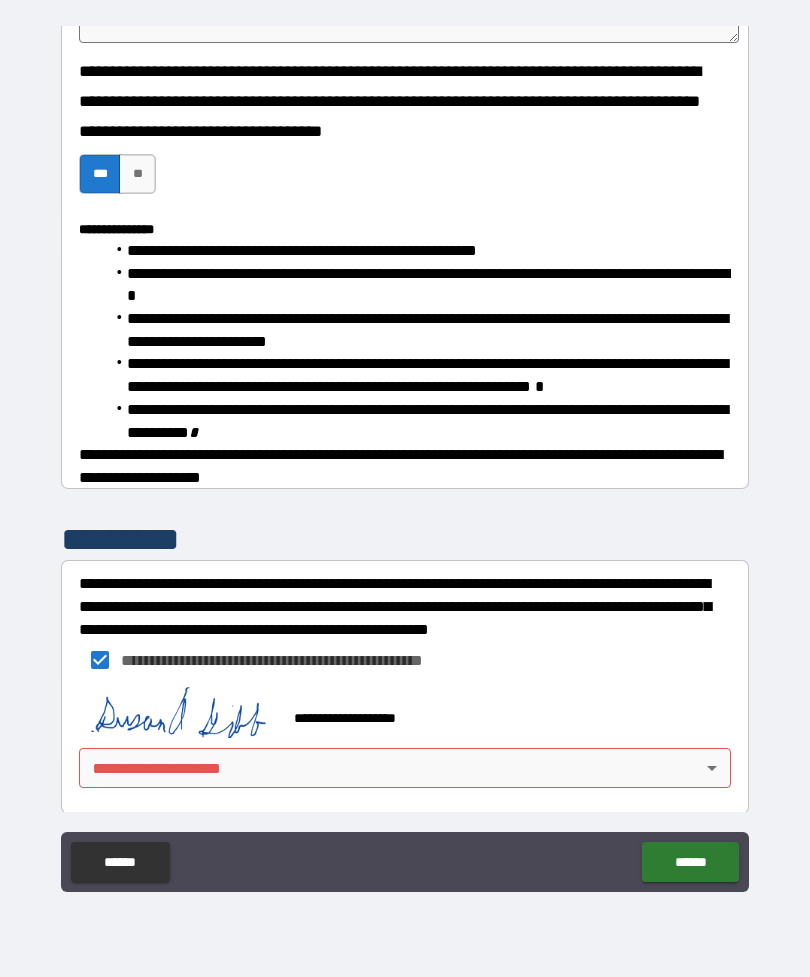 click on "[FIRST] [LAST] [STREET_NAME] [CITY] [STATE] [POSTAL_CODE] [COUNTRY] [EMAIL] [PHONE] [SSN] [DLN] [CC] [DOB]" at bounding box center [405, 456] 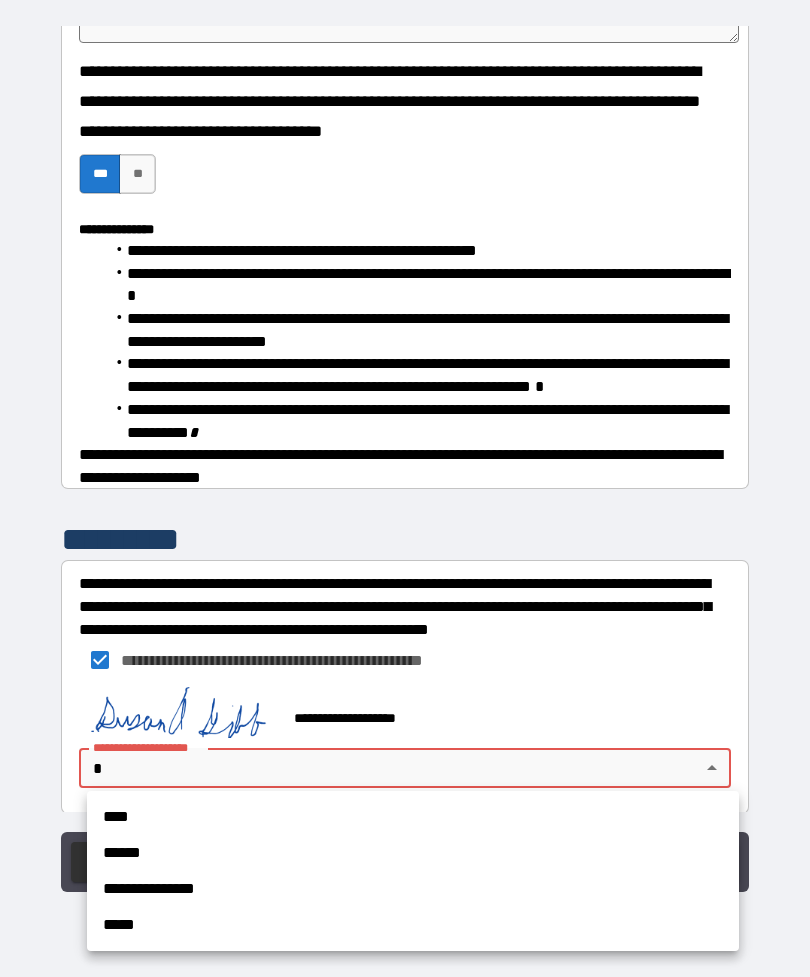 click on "****" at bounding box center (413, 817) 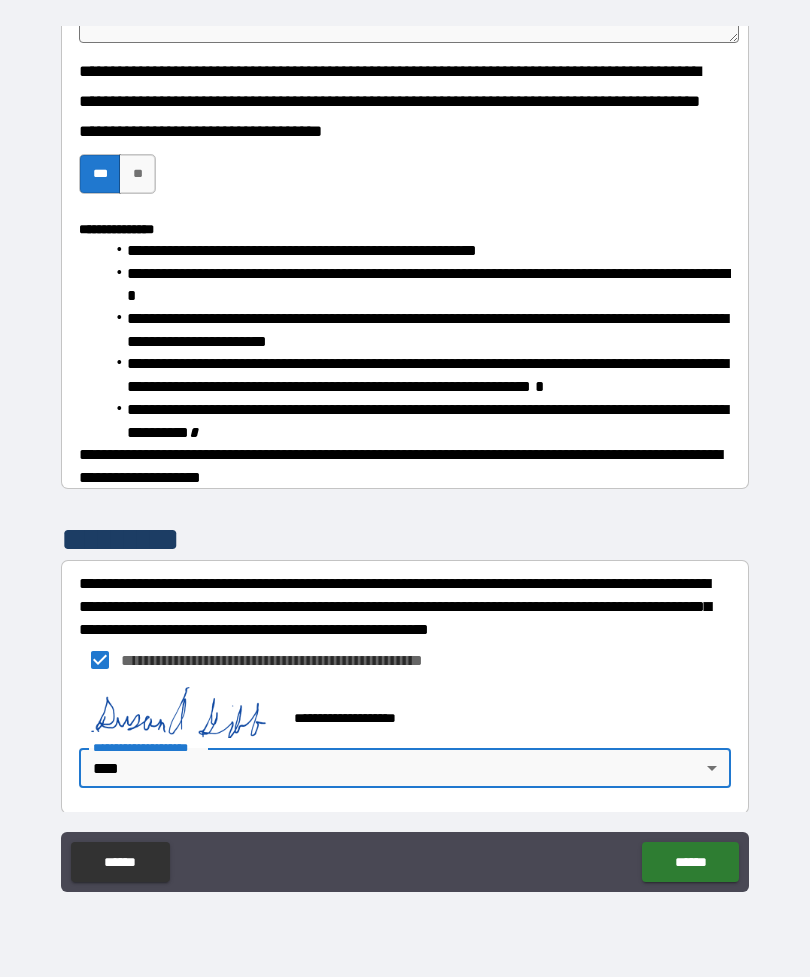 click on "******" at bounding box center (690, 862) 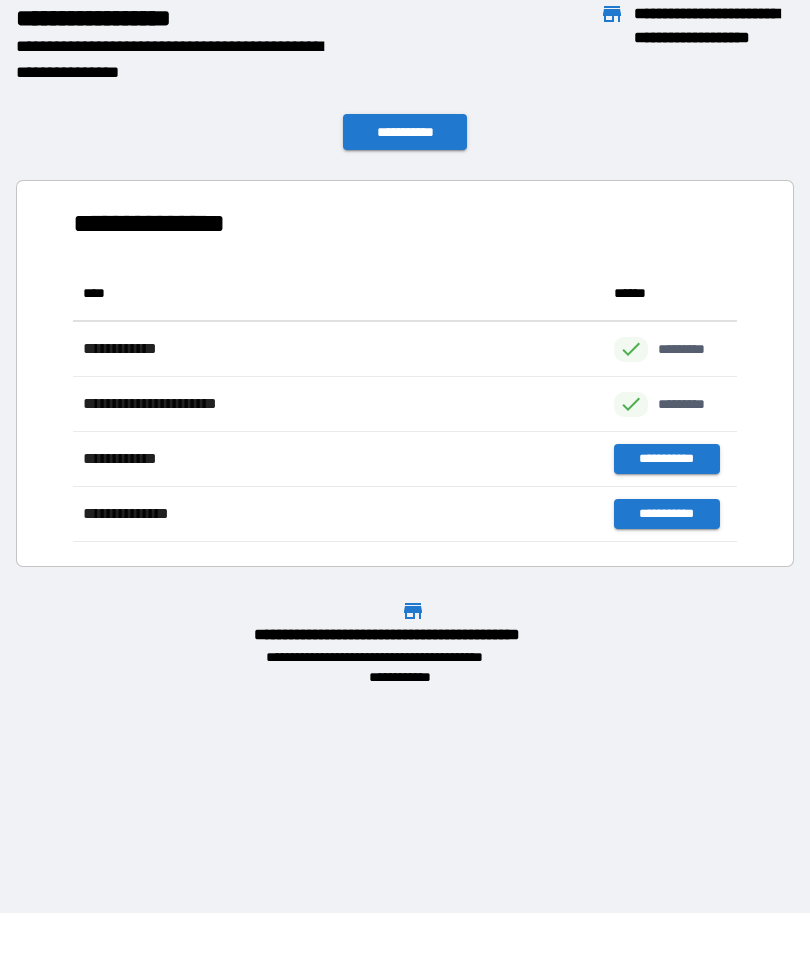 scroll, scrollTop: 1, scrollLeft: 1, axis: both 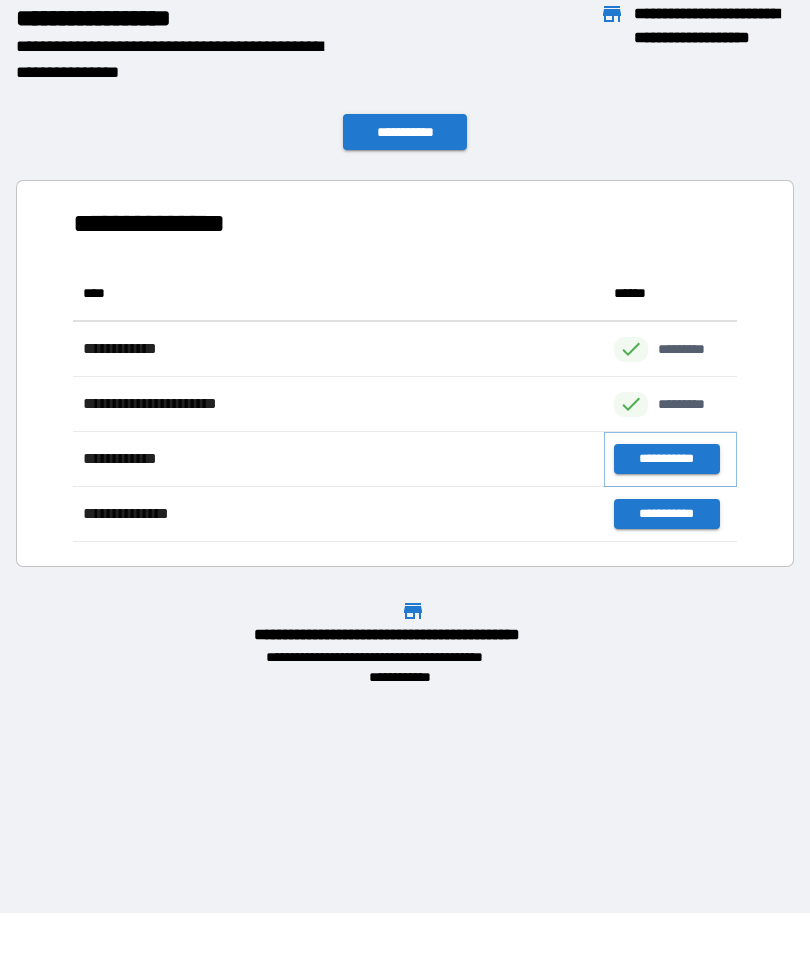 click on "**********" at bounding box center (666, 459) 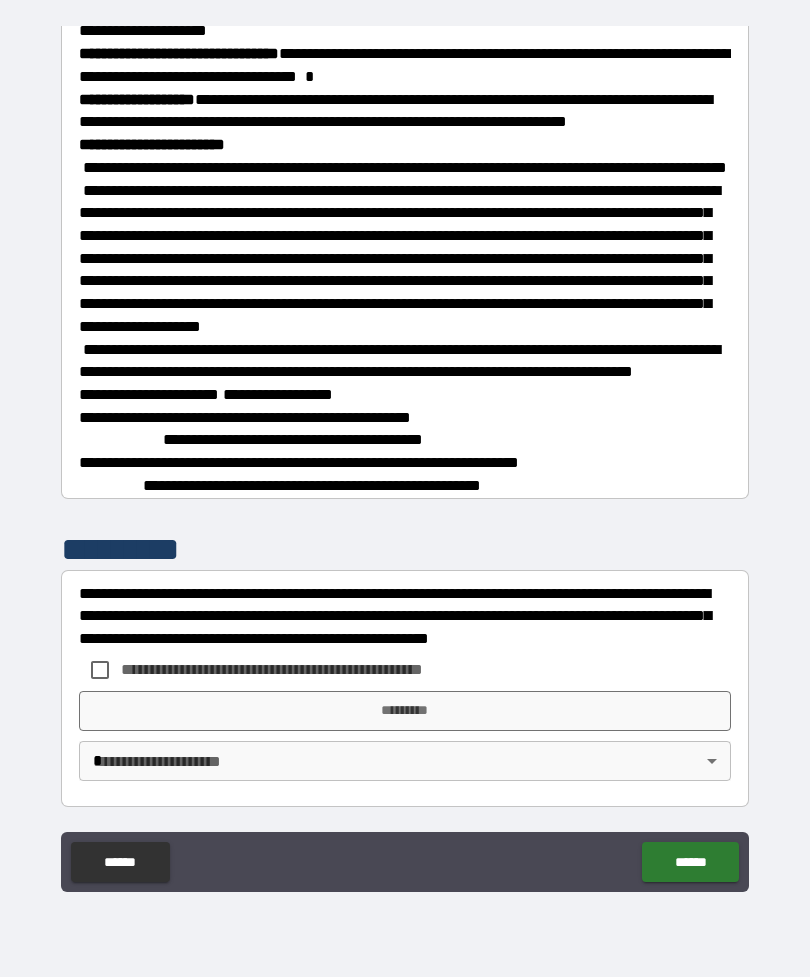 scroll, scrollTop: 3242, scrollLeft: 0, axis: vertical 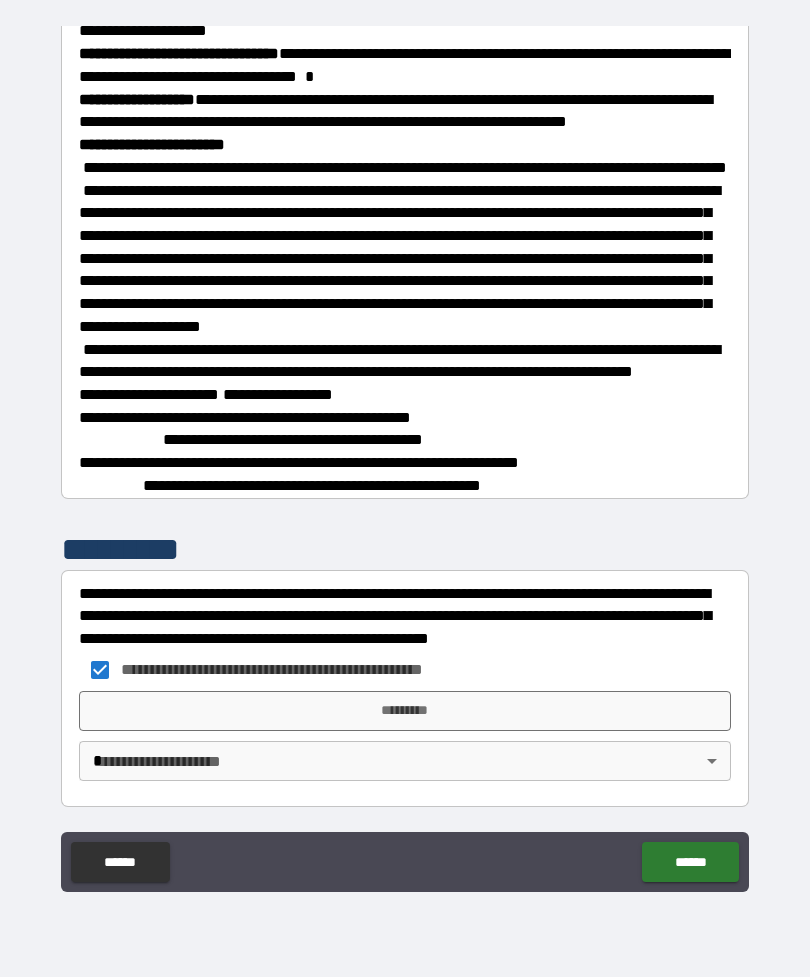 click on "[FIRST] [LAST] [STREET_NAME] [CITY] [STATE] [POSTAL_CODE] [COUNTRY] [EMAIL] [PHONE] [SSN] [DLN] [CC] [DOB]" at bounding box center [405, 456] 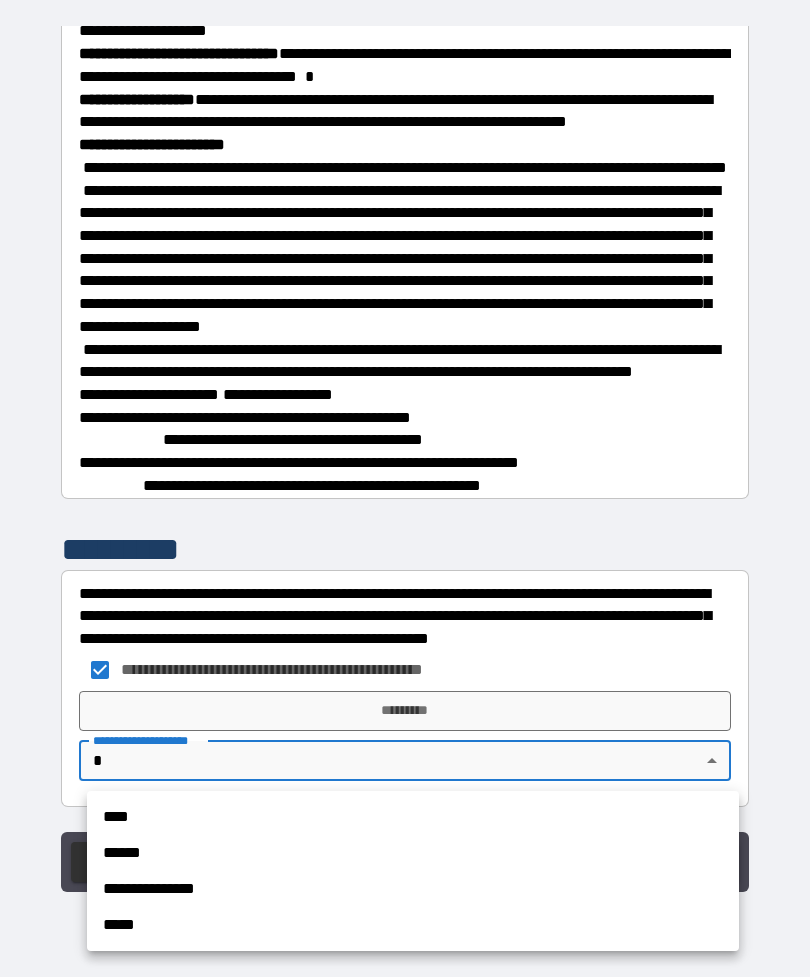 click on "****" at bounding box center [413, 817] 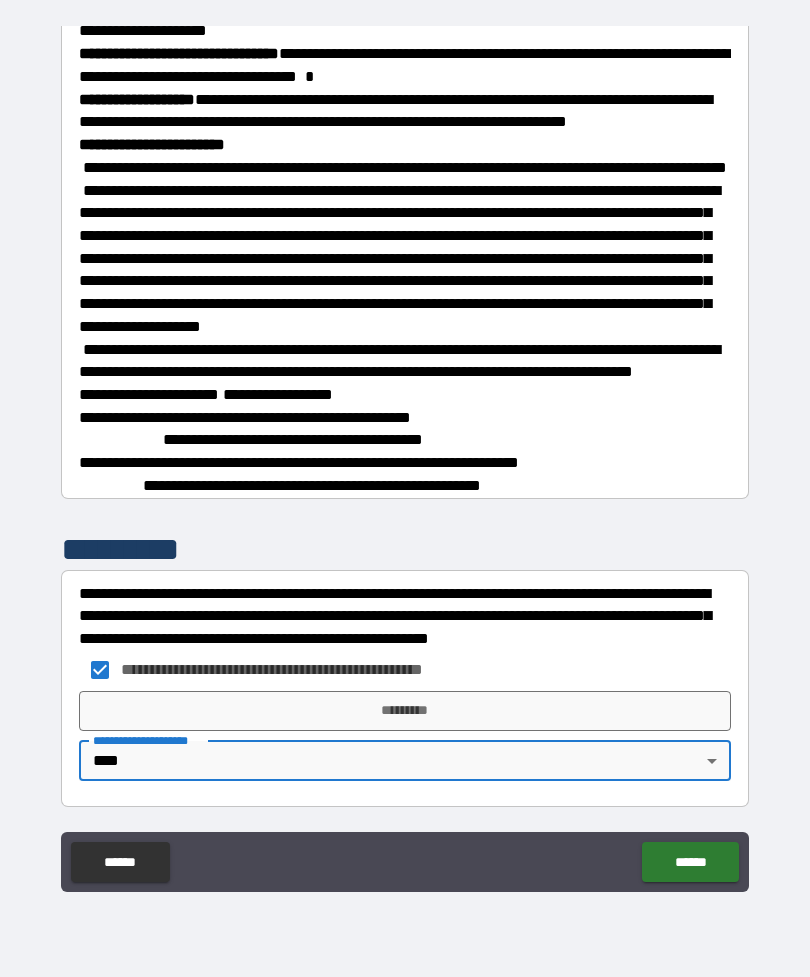 click on "*********" at bounding box center [405, 711] 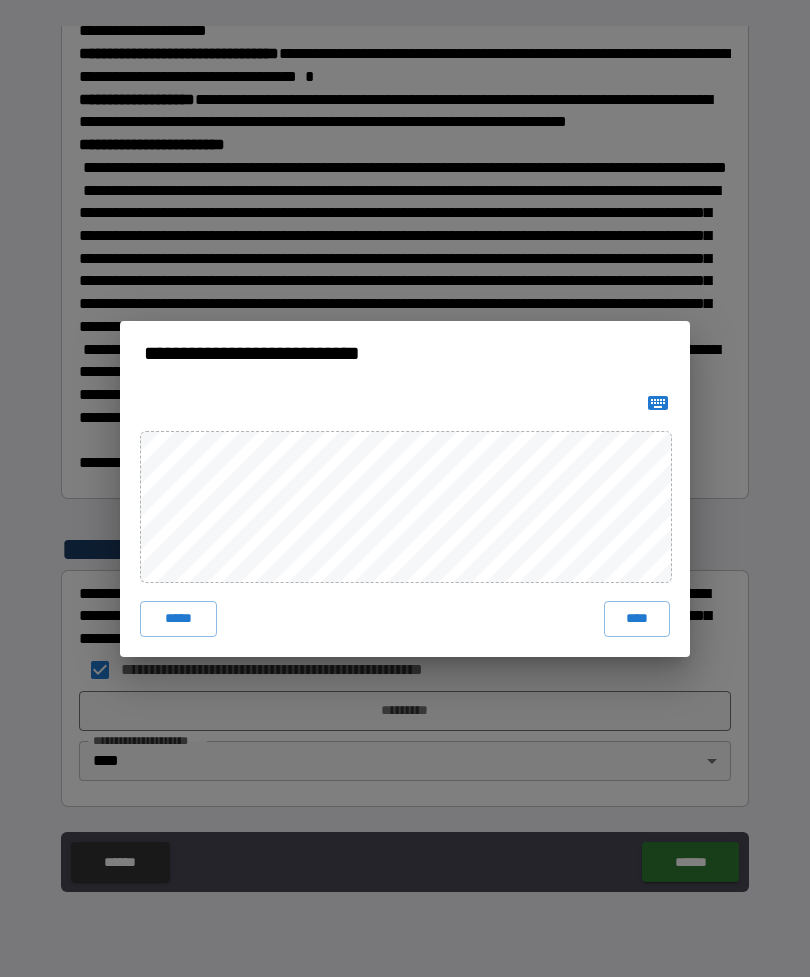 click on "*****" at bounding box center (178, 619) 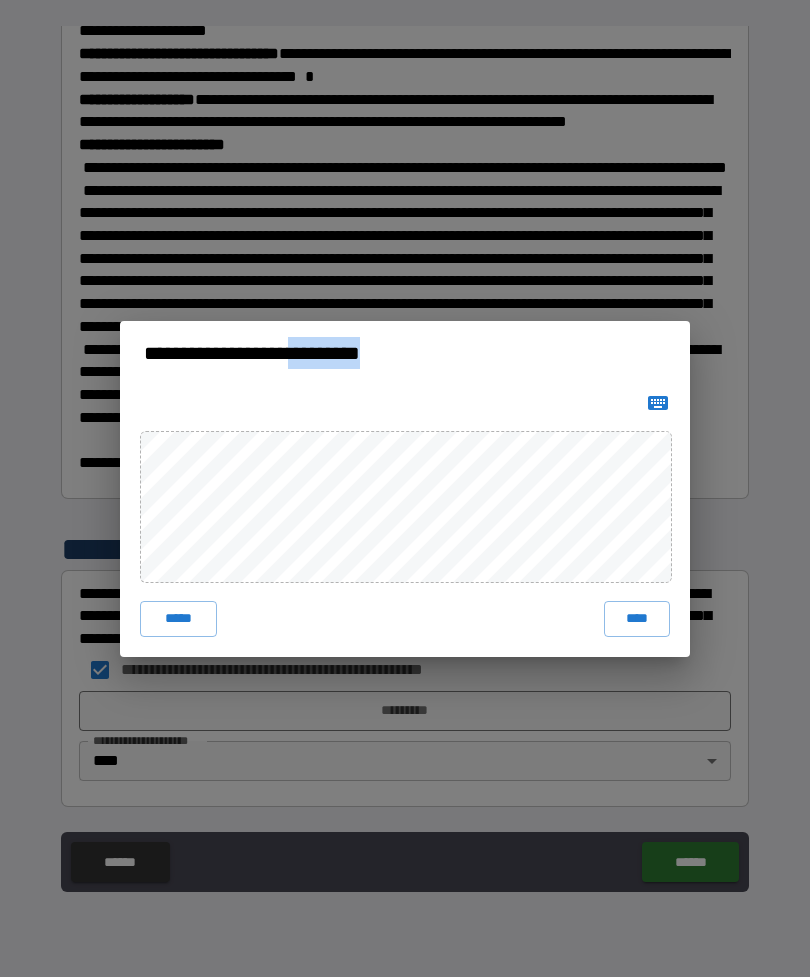 click on "****" at bounding box center (637, 619) 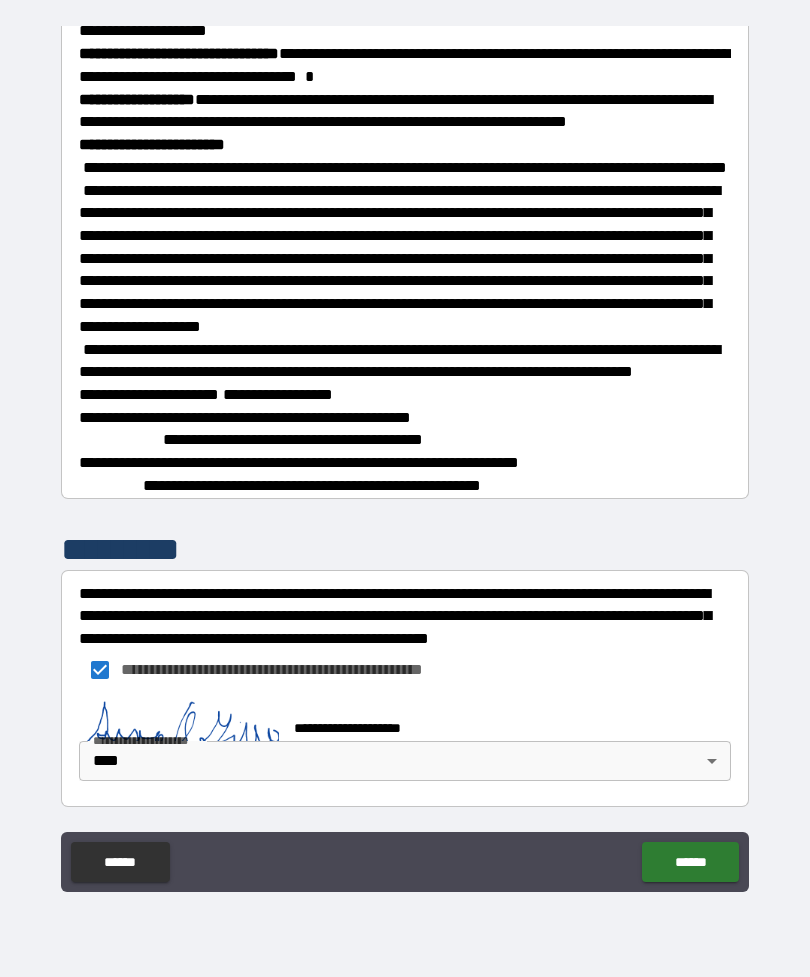 scroll, scrollTop: 3232, scrollLeft: 0, axis: vertical 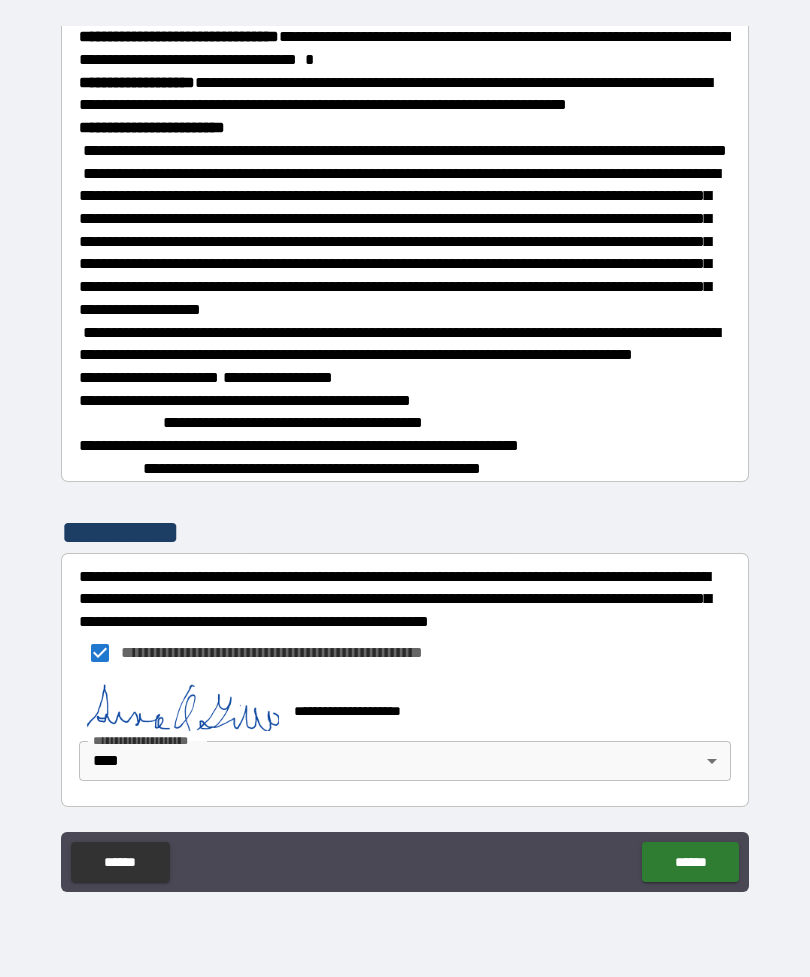 click on "******" at bounding box center (690, 862) 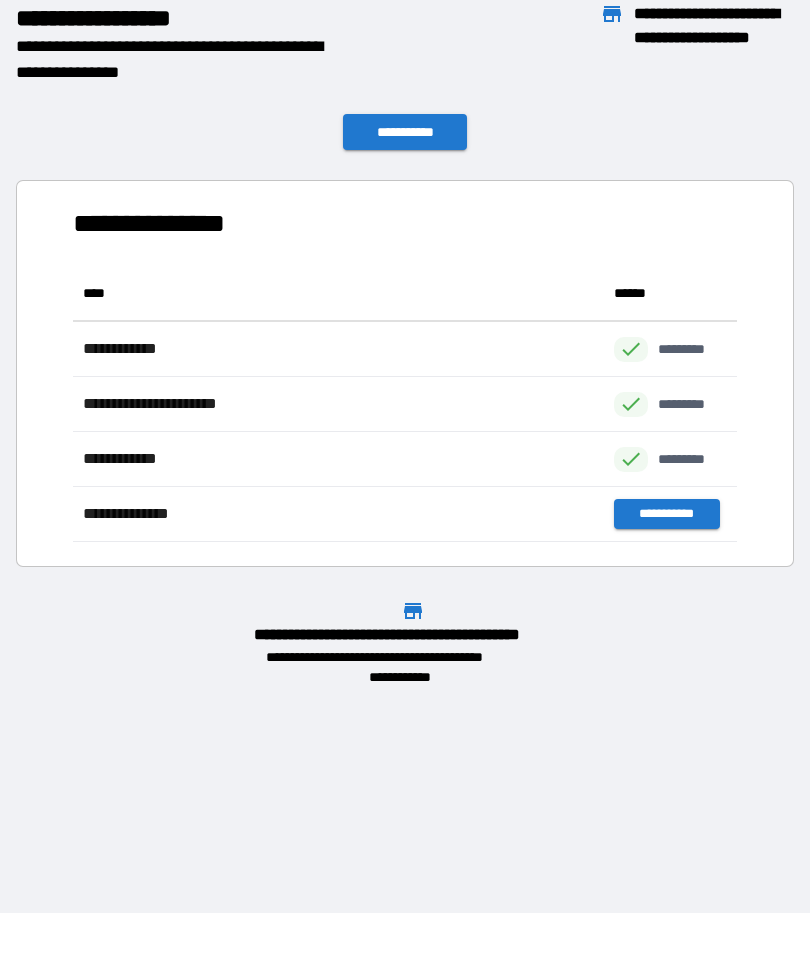 scroll, scrollTop: 1, scrollLeft: 1, axis: both 